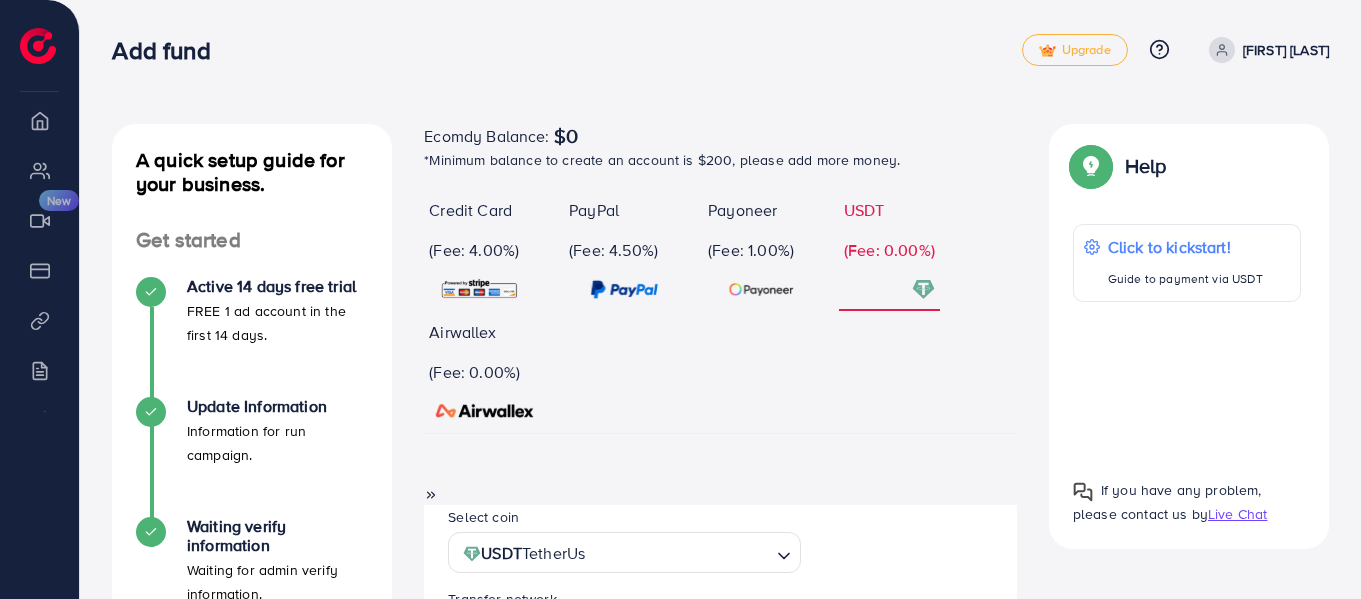 scroll, scrollTop: 632, scrollLeft: 0, axis: vertical 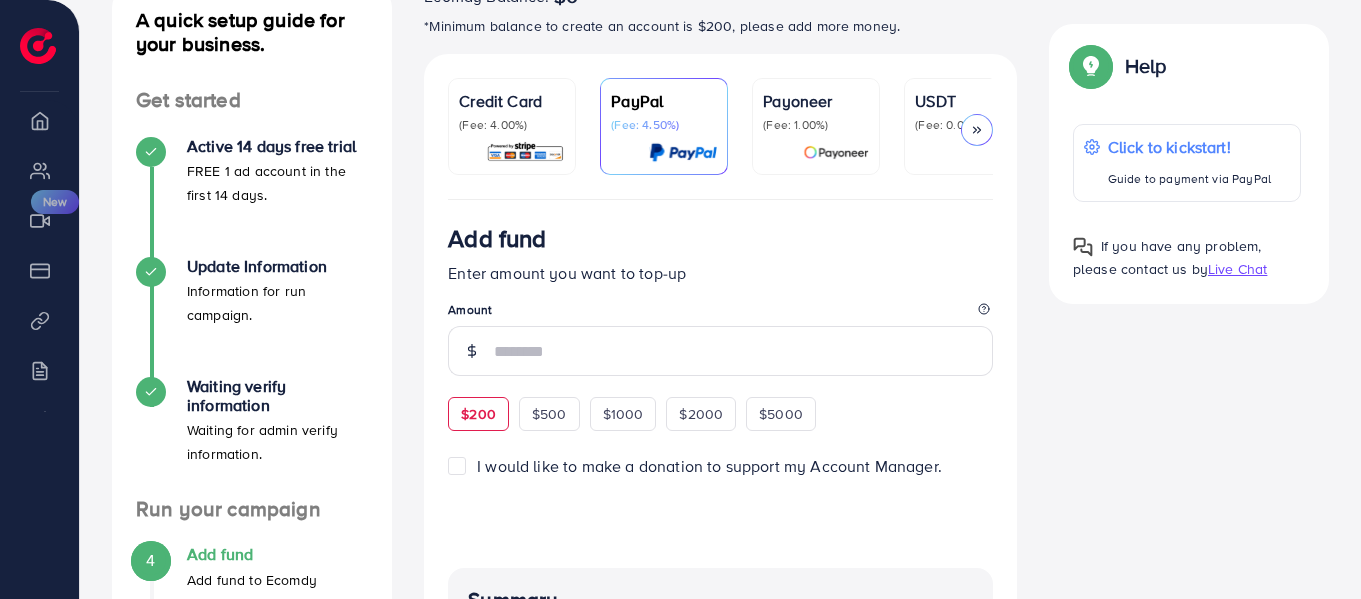 click on "$200" at bounding box center (478, 414) 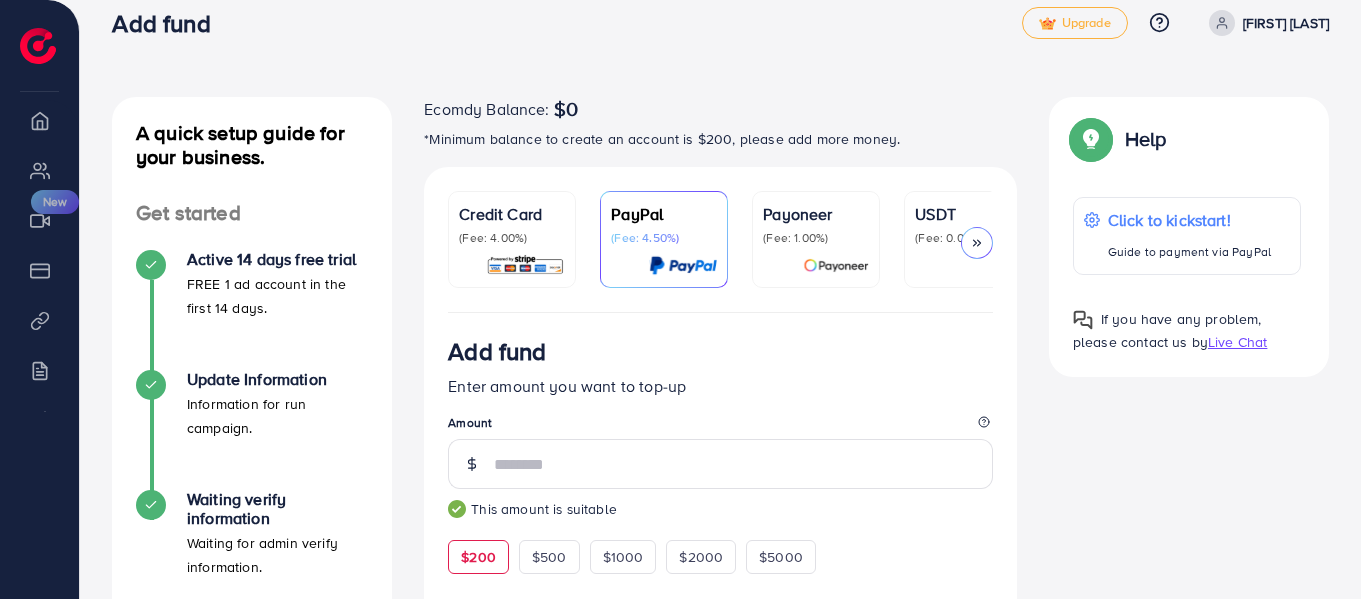 scroll, scrollTop: 0, scrollLeft: 0, axis: both 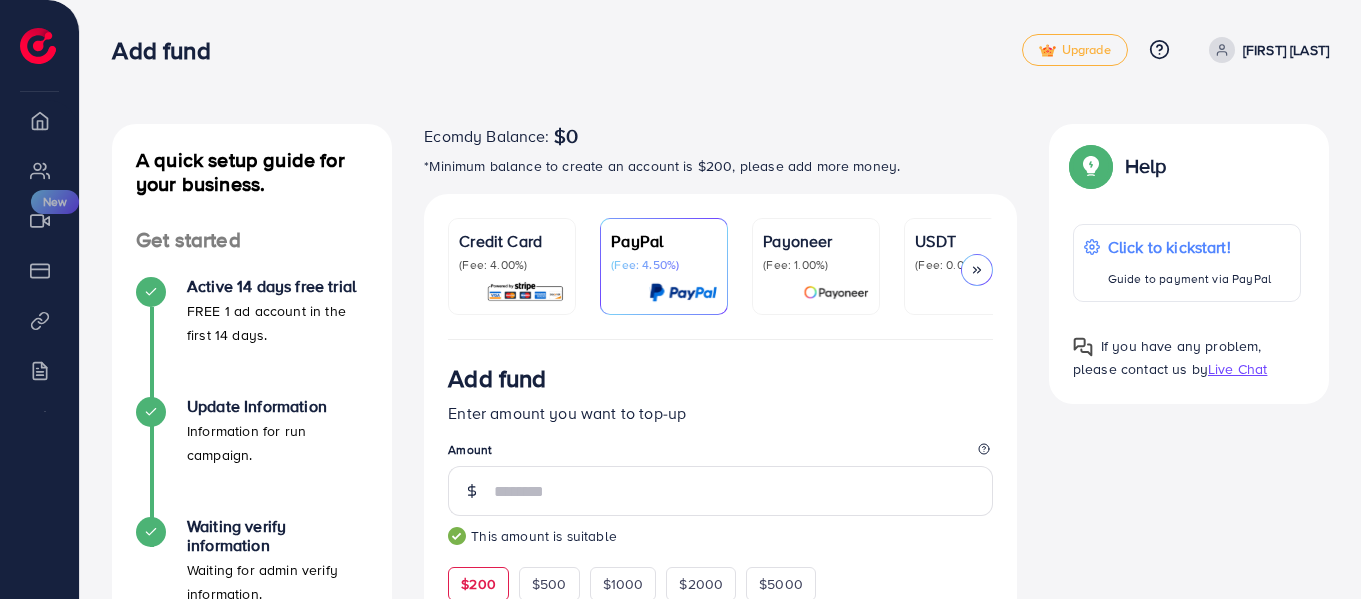 click on "(Fee: 4.00%)" at bounding box center (512, 265) 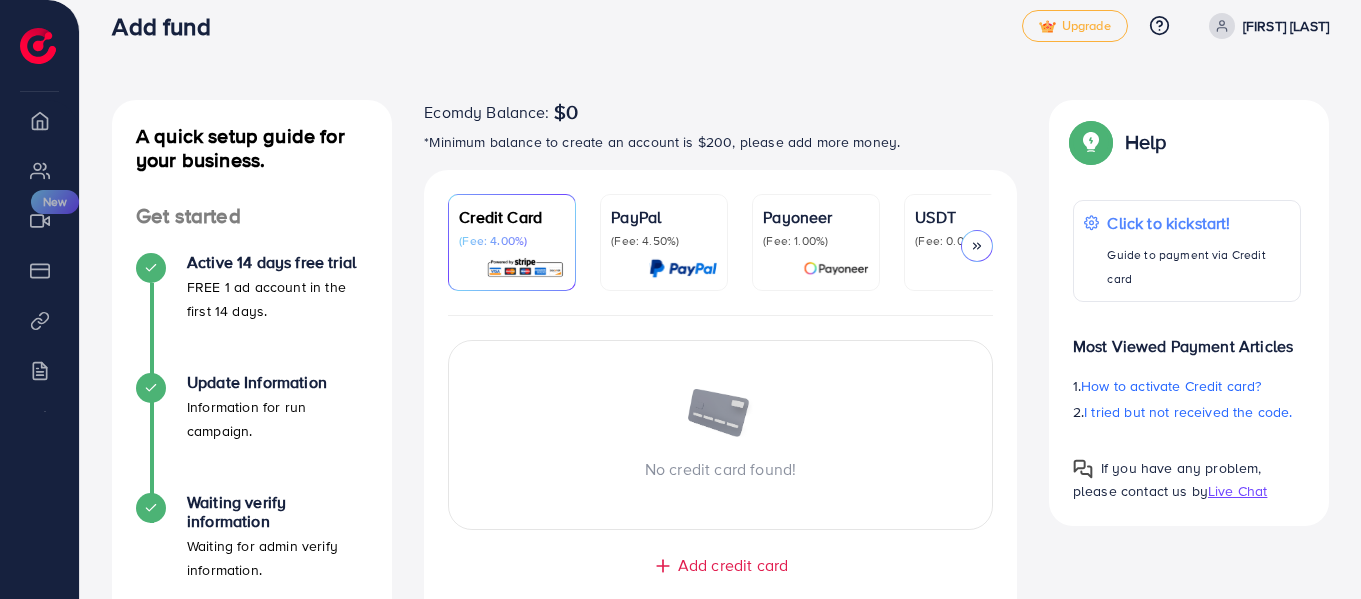 scroll, scrollTop: 25, scrollLeft: 0, axis: vertical 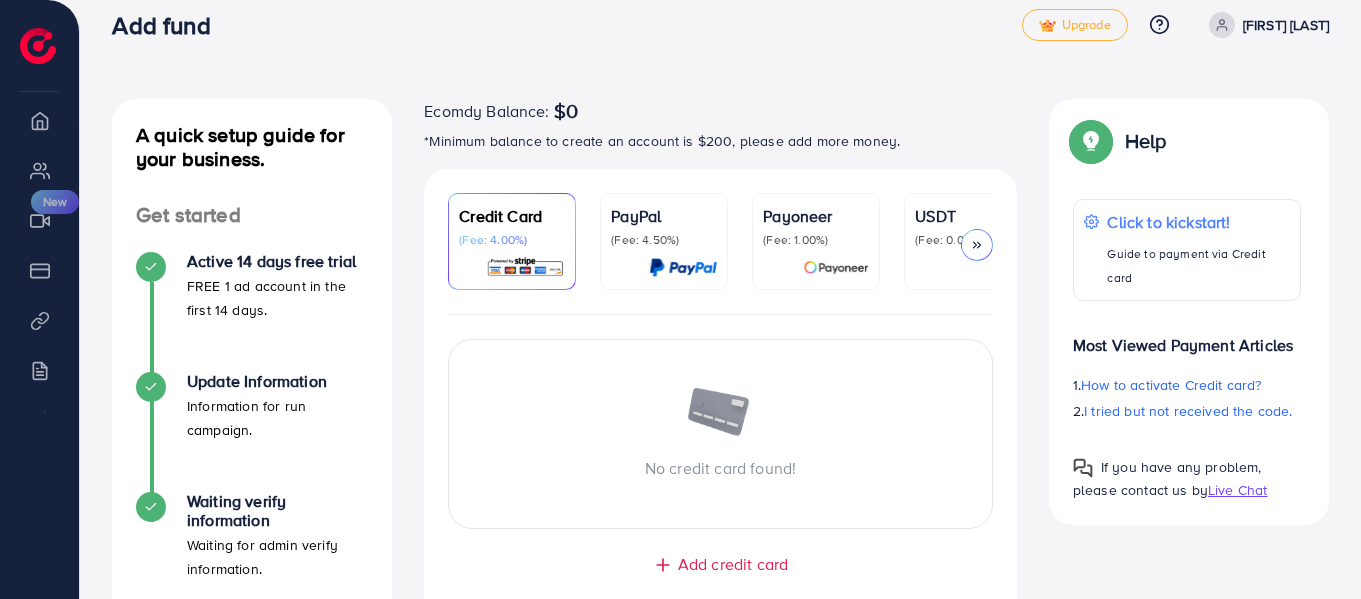click on "Payoneer   (Fee: 1.00%)" at bounding box center [816, 241] 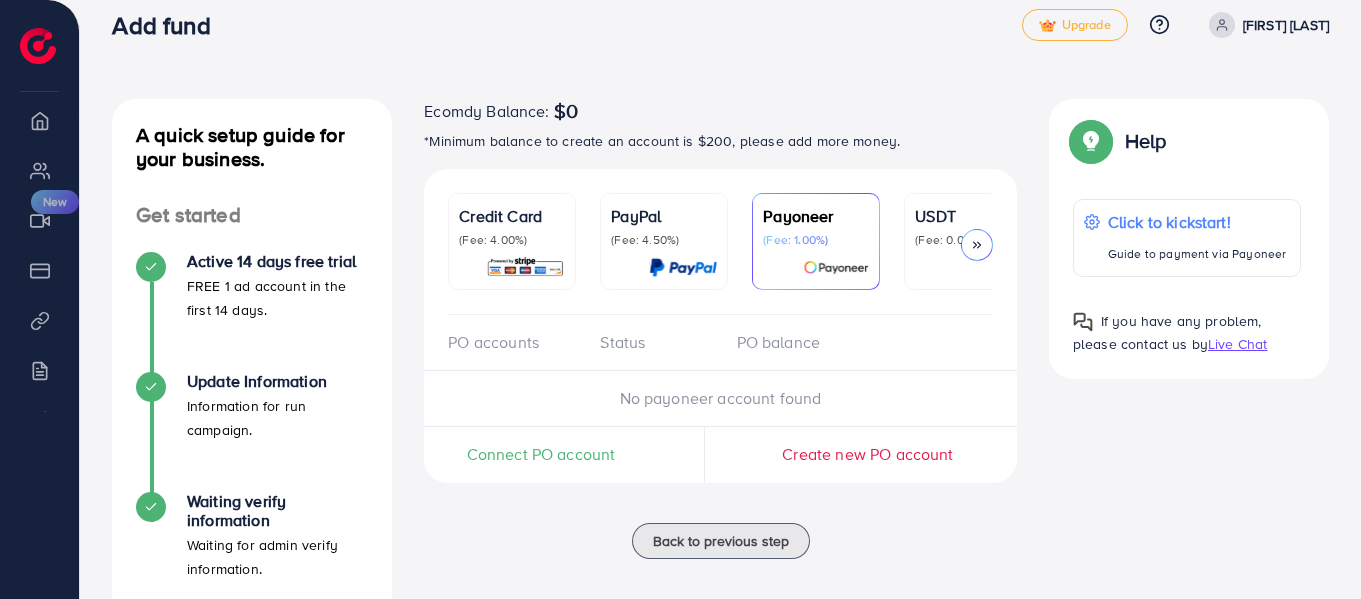 click on "USDT   (Fee: 0.00%)" at bounding box center (968, 241) 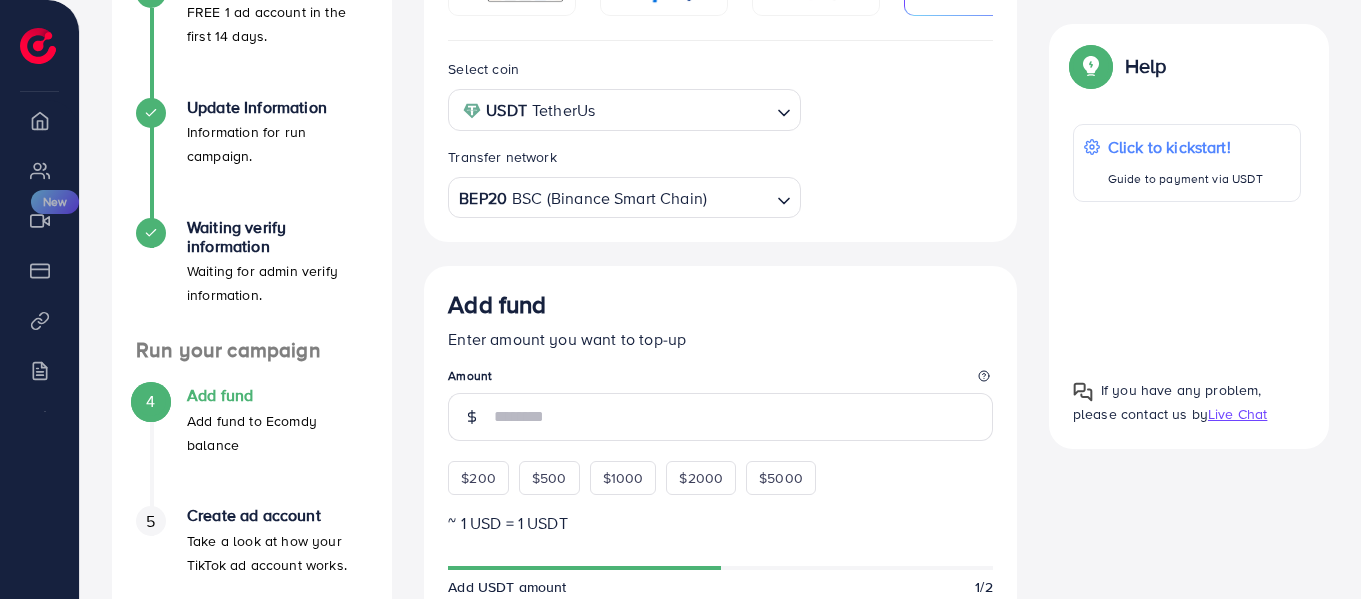 scroll, scrollTop: 306, scrollLeft: 0, axis: vertical 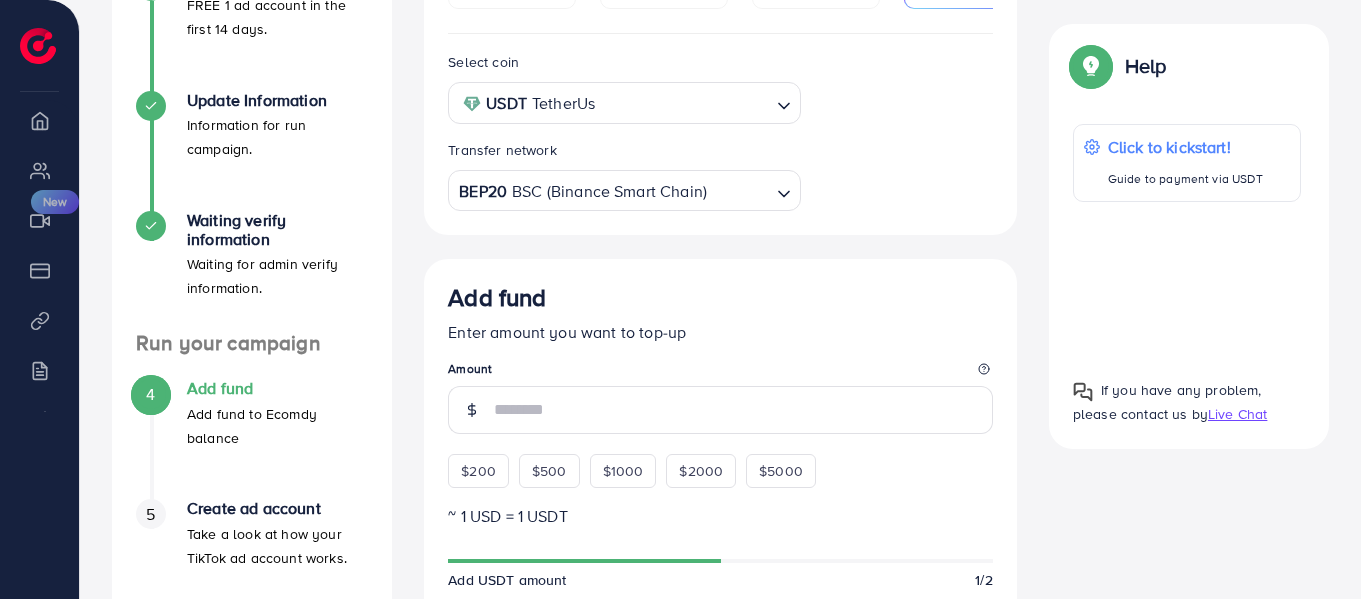 click at bounding box center [684, 103] 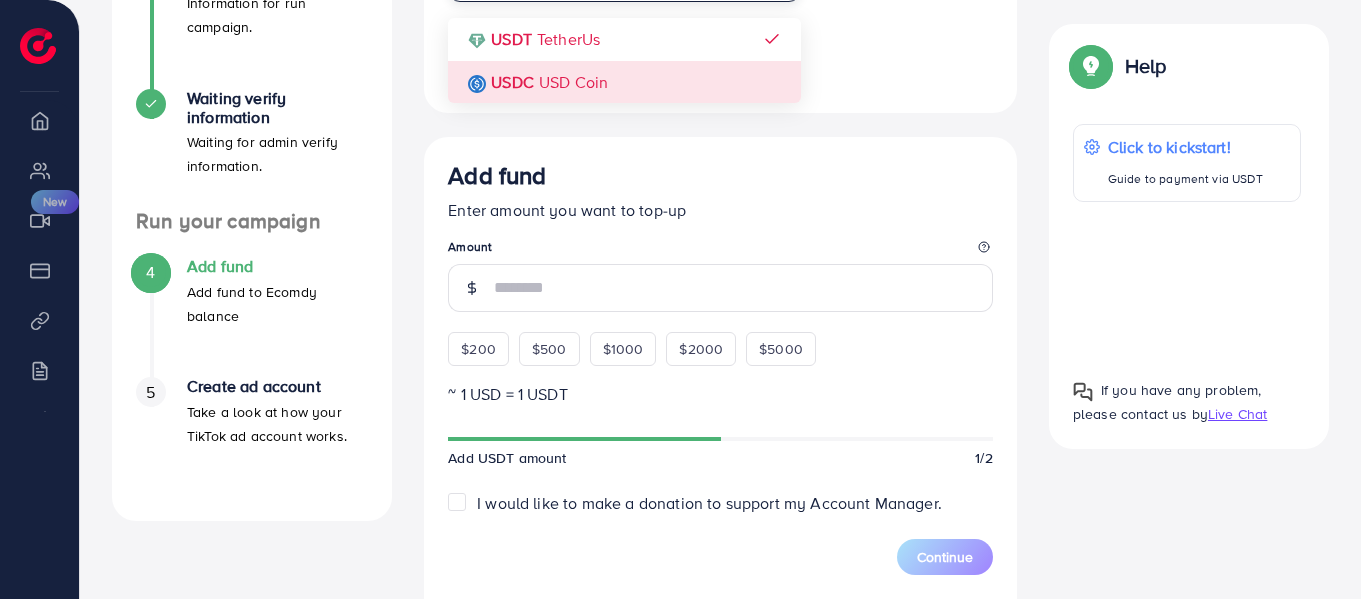 scroll, scrollTop: 427, scrollLeft: 0, axis: vertical 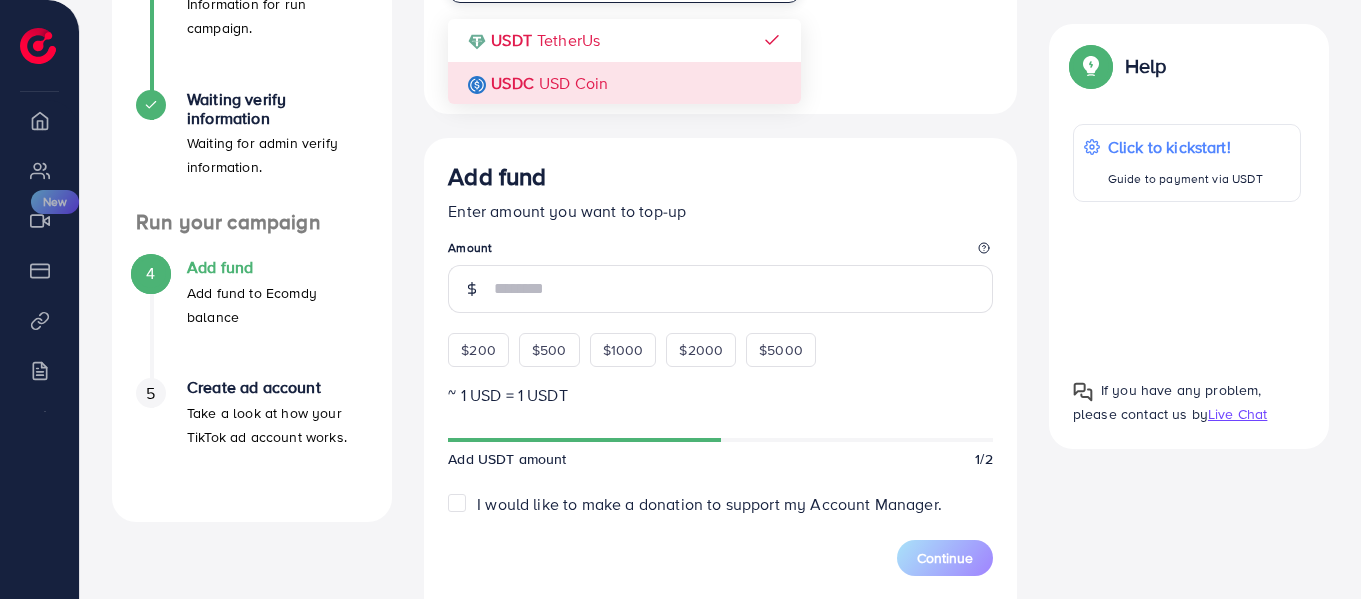 click on "Add fund" at bounding box center [720, 180] 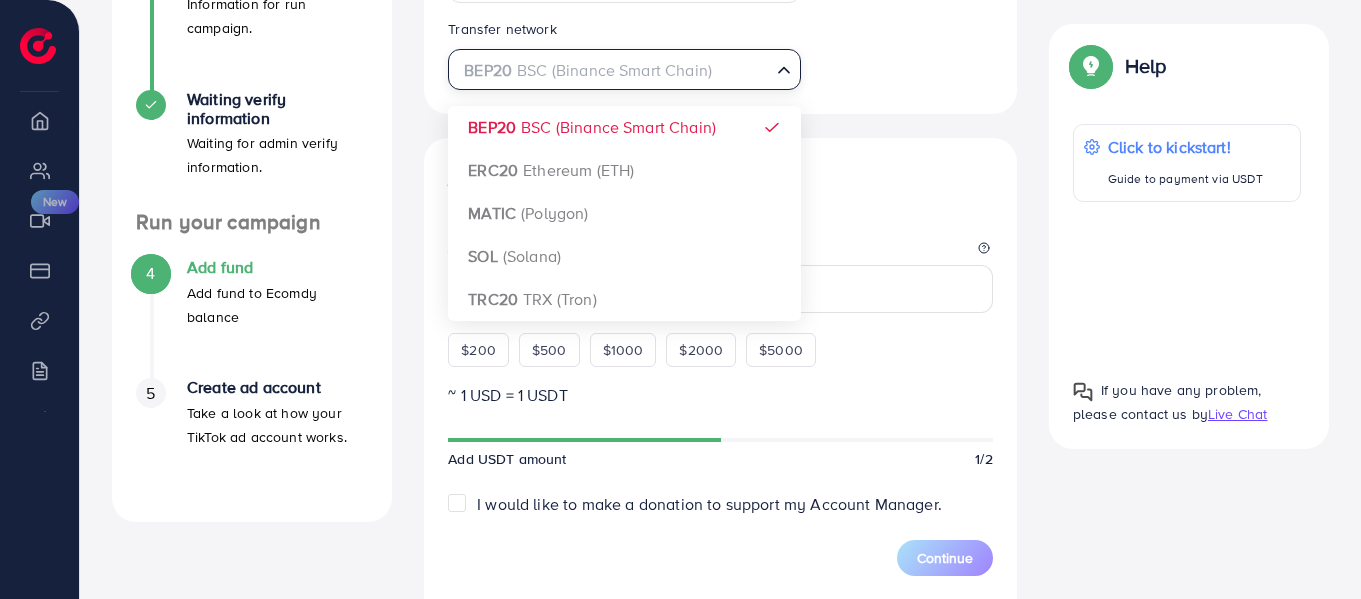 click on "BEP20 BSC (Binance Smart Chain)" at bounding box center [612, 68] 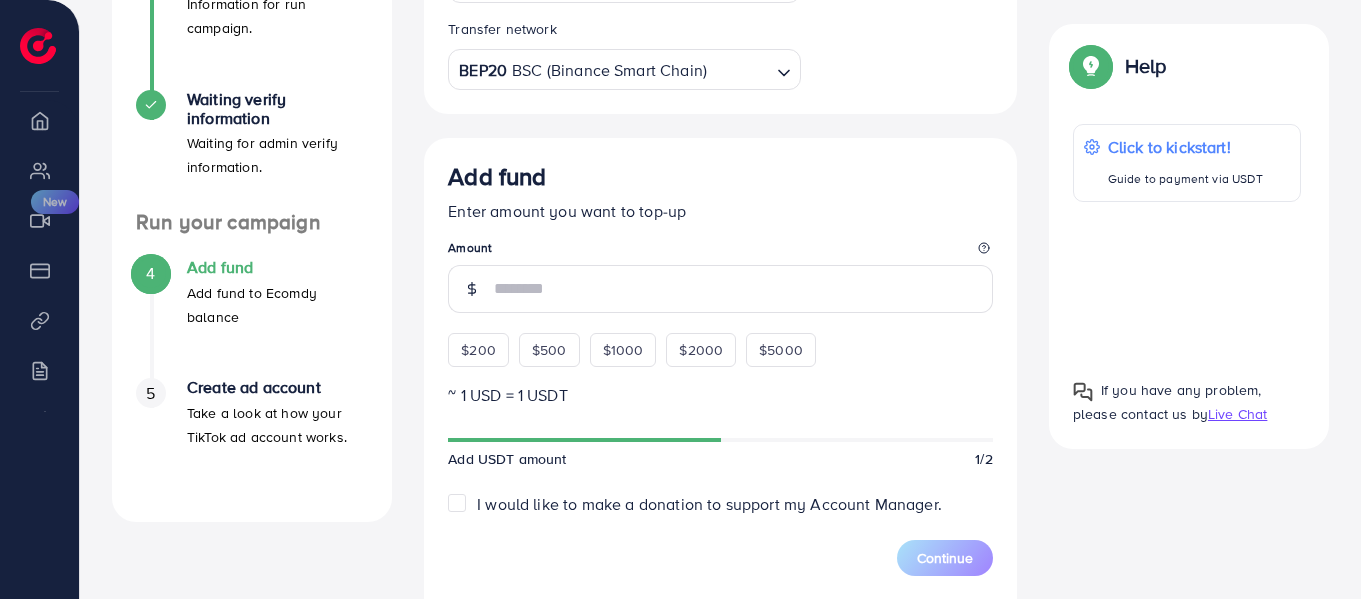 click on "Select coin   USDT TetherUs           Loading...     Transfer network   BEP20 BSC (Binance Smart Chain)           Loading...     BEP20 BSC (Binance Smart Chain) ERC20 Ethereum (ETH) MATIC (Polygon) SOL (Solana) TRC20 TRX (Tron)" at bounding box center (720, 9) 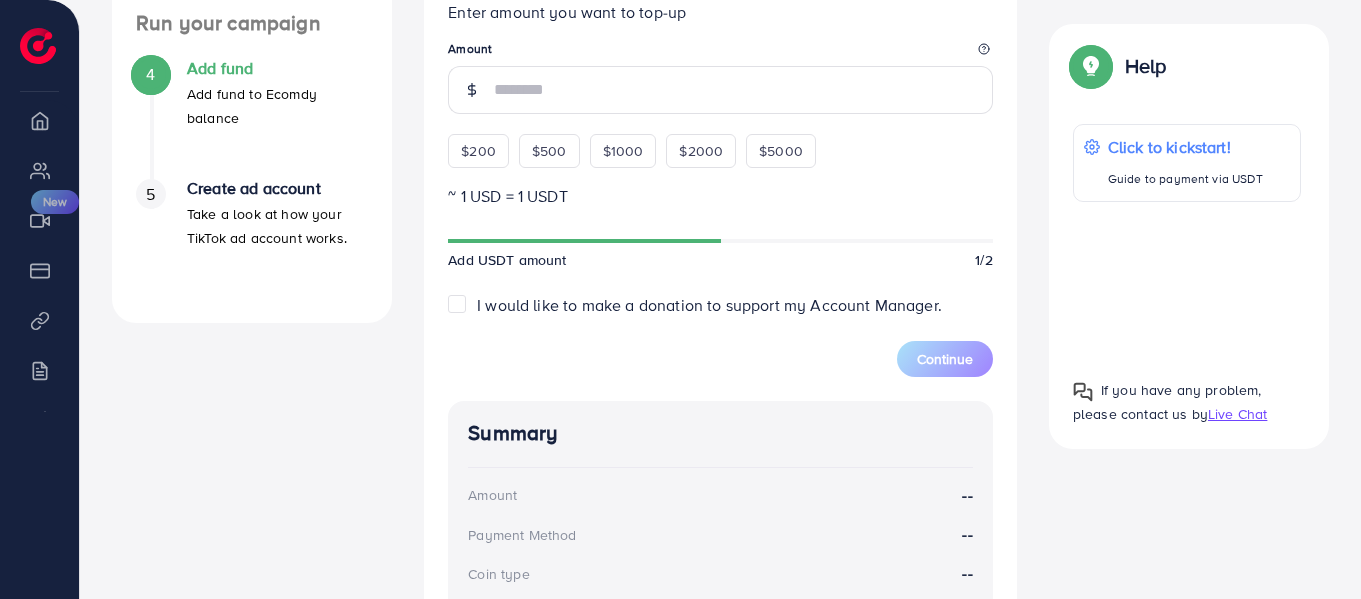 scroll, scrollTop: 612, scrollLeft: 0, axis: vertical 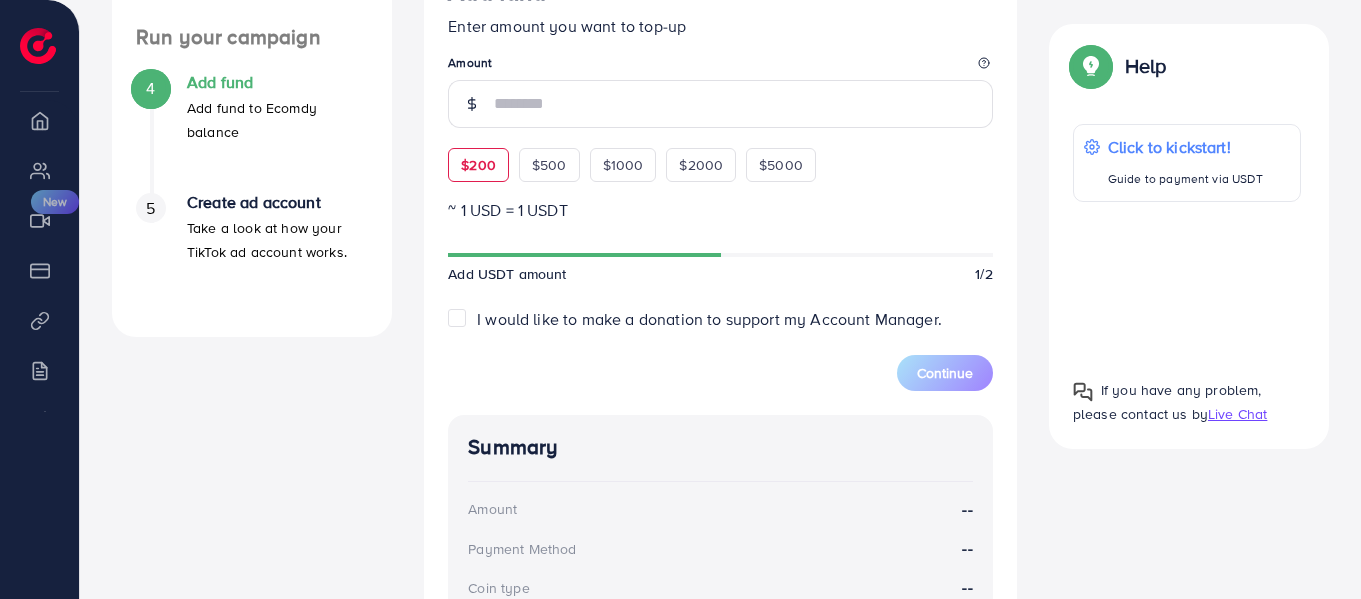 click on "$200" at bounding box center (478, 165) 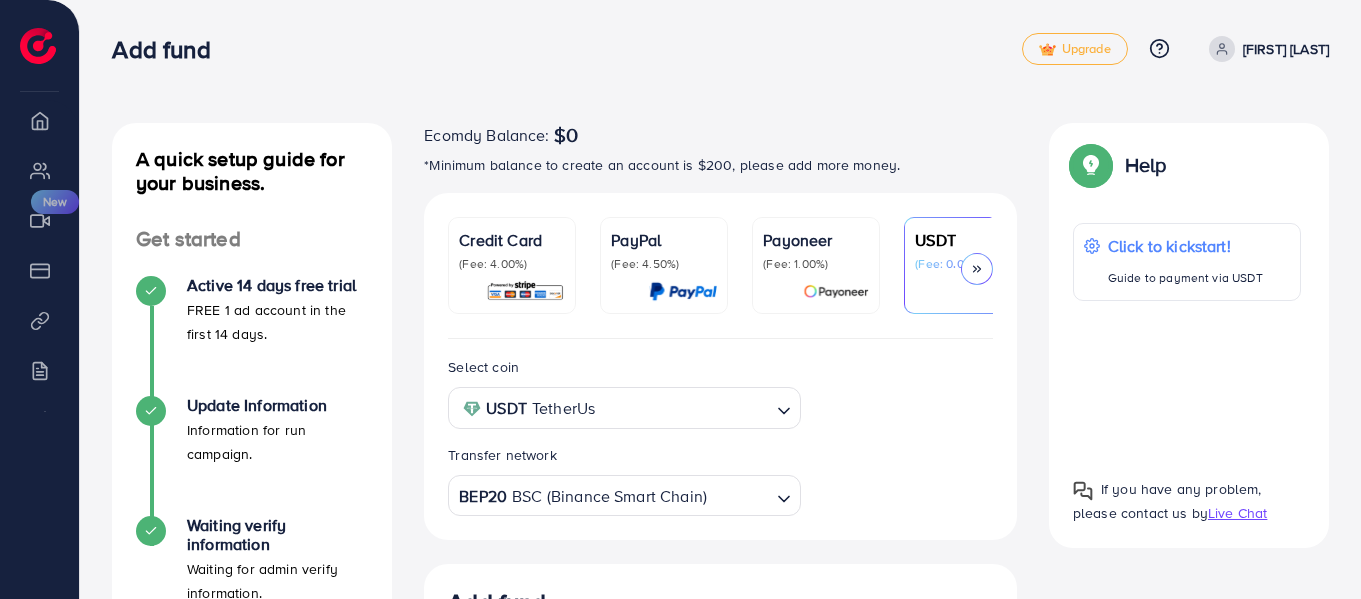 scroll, scrollTop: 0, scrollLeft: 0, axis: both 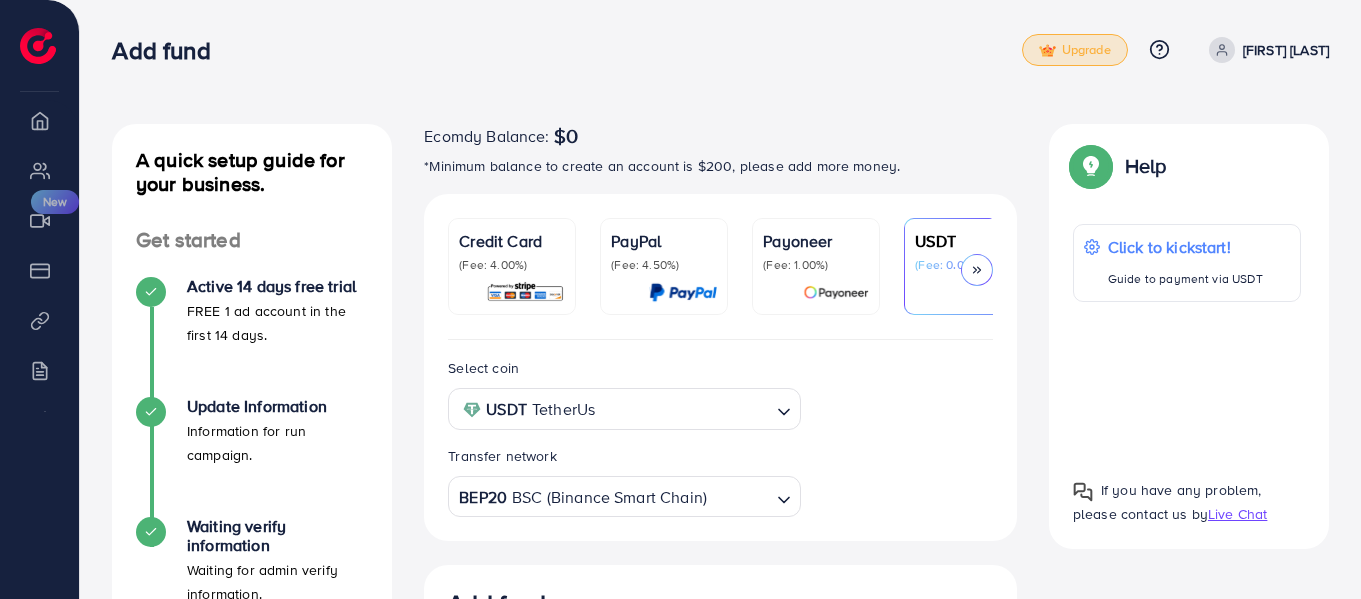click at bounding box center (1047, 51) 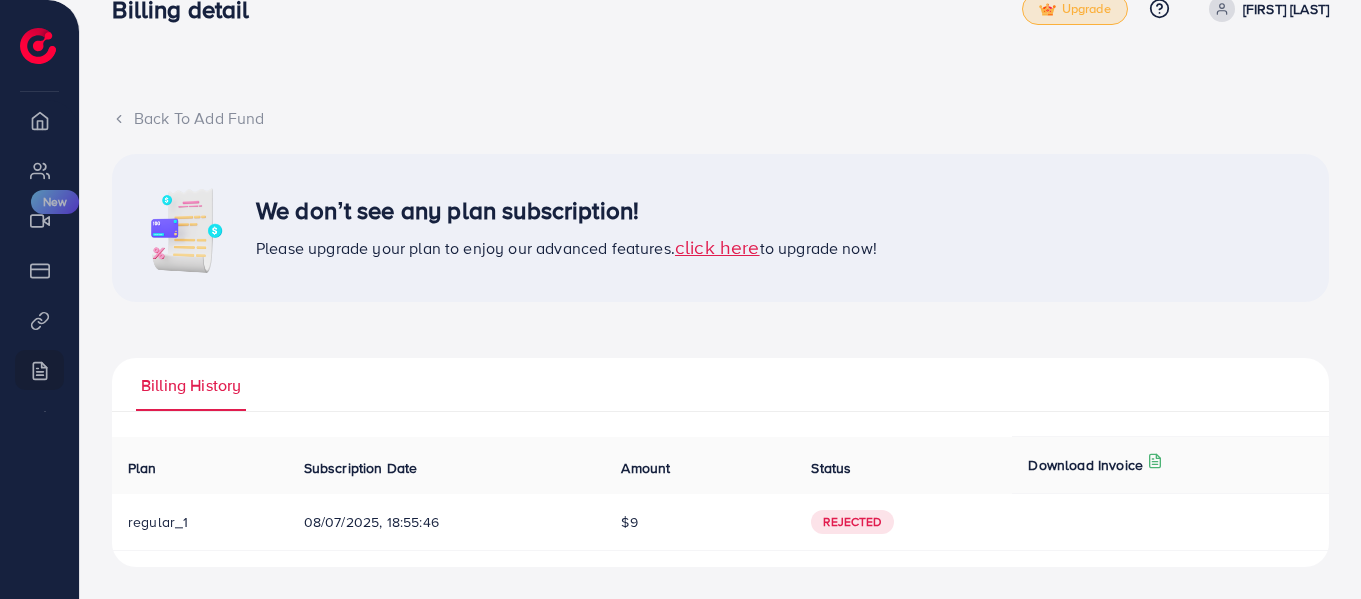 scroll, scrollTop: 0, scrollLeft: 0, axis: both 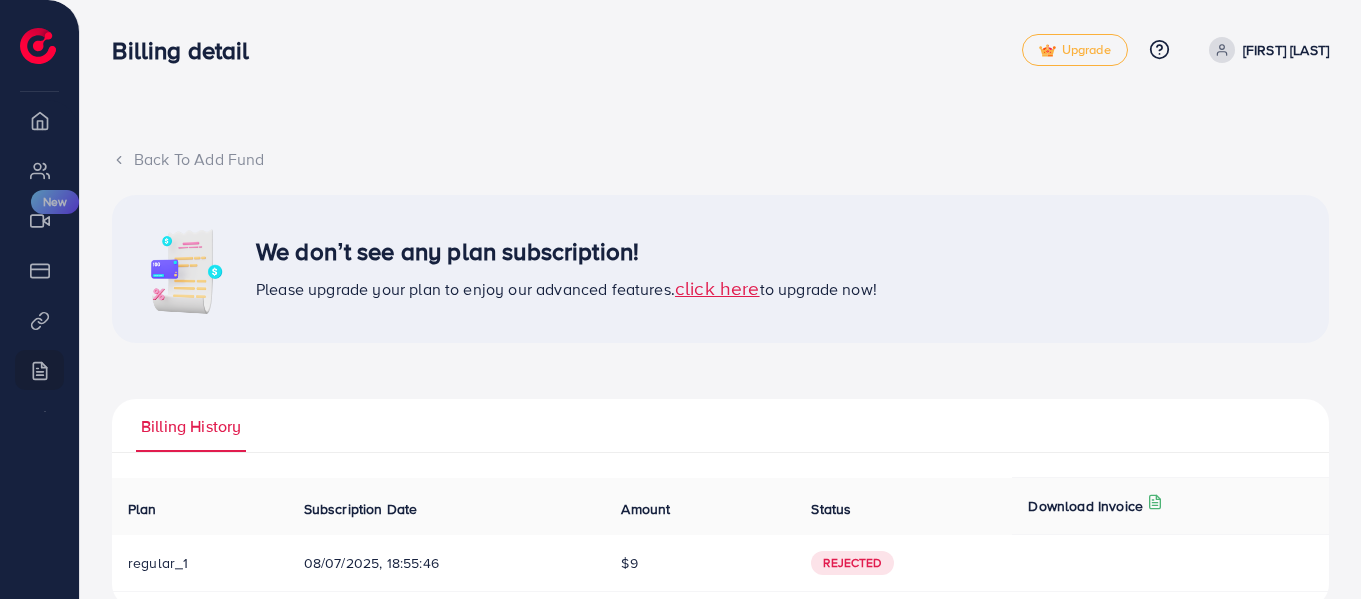 click at bounding box center [38, 46] 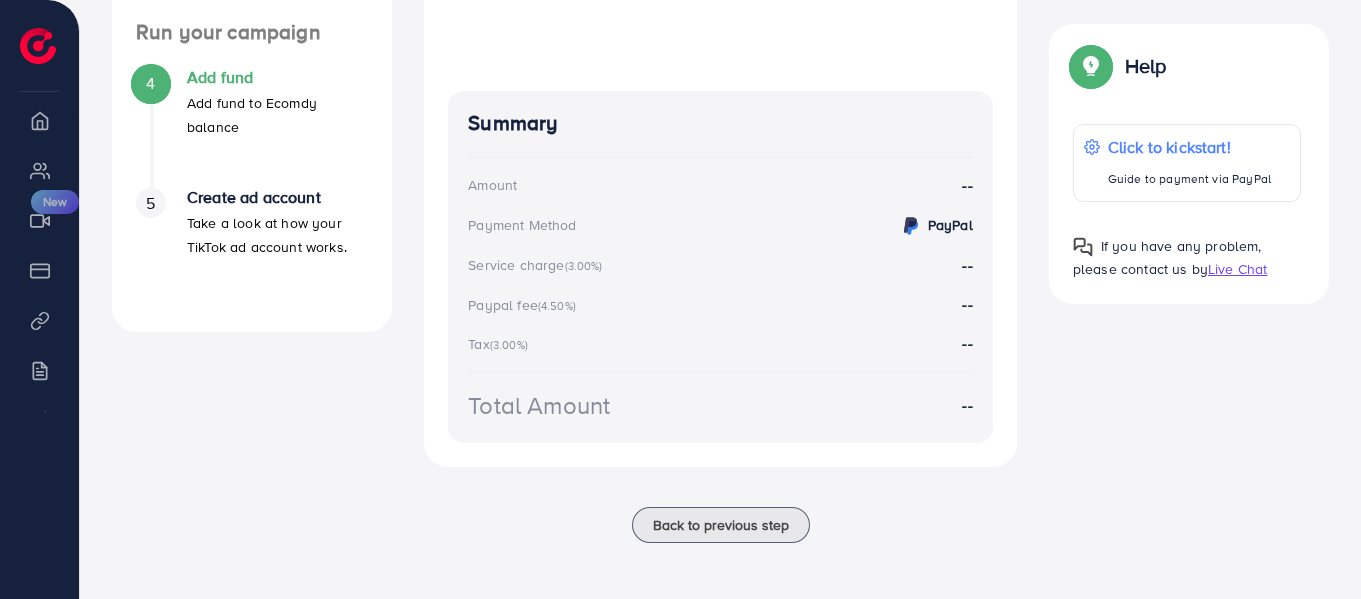 scroll, scrollTop: 622, scrollLeft: 0, axis: vertical 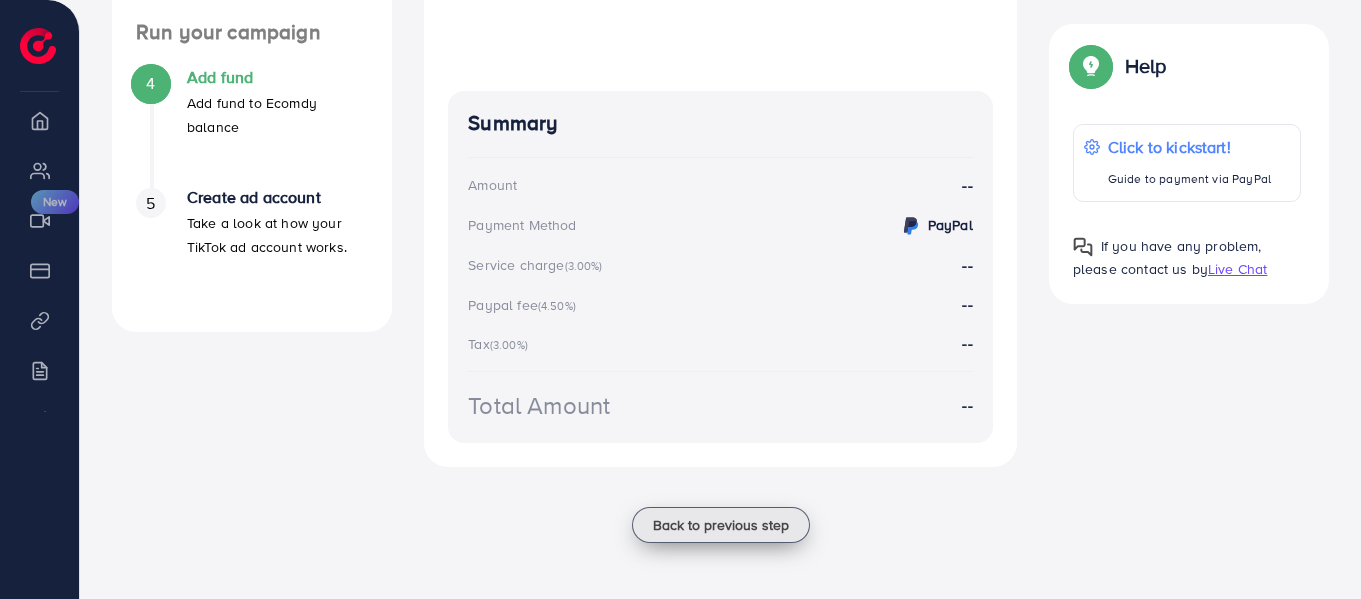 click on "Back to previous step" at bounding box center [721, 525] 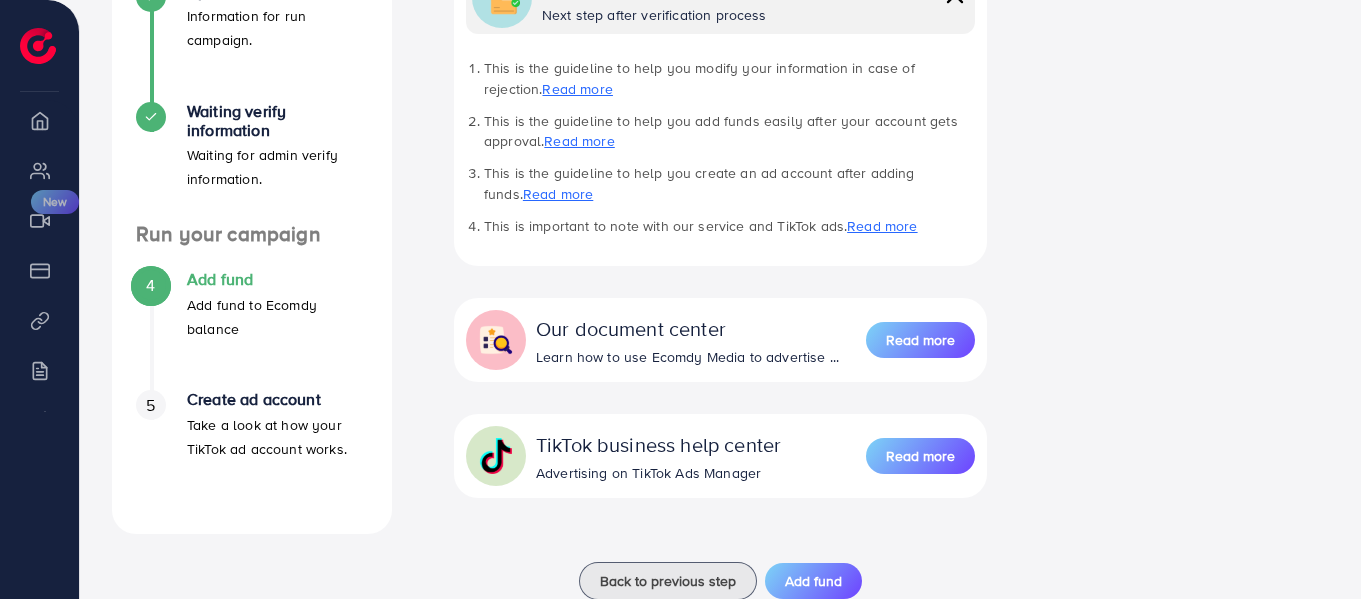scroll, scrollTop: 472, scrollLeft: 0, axis: vertical 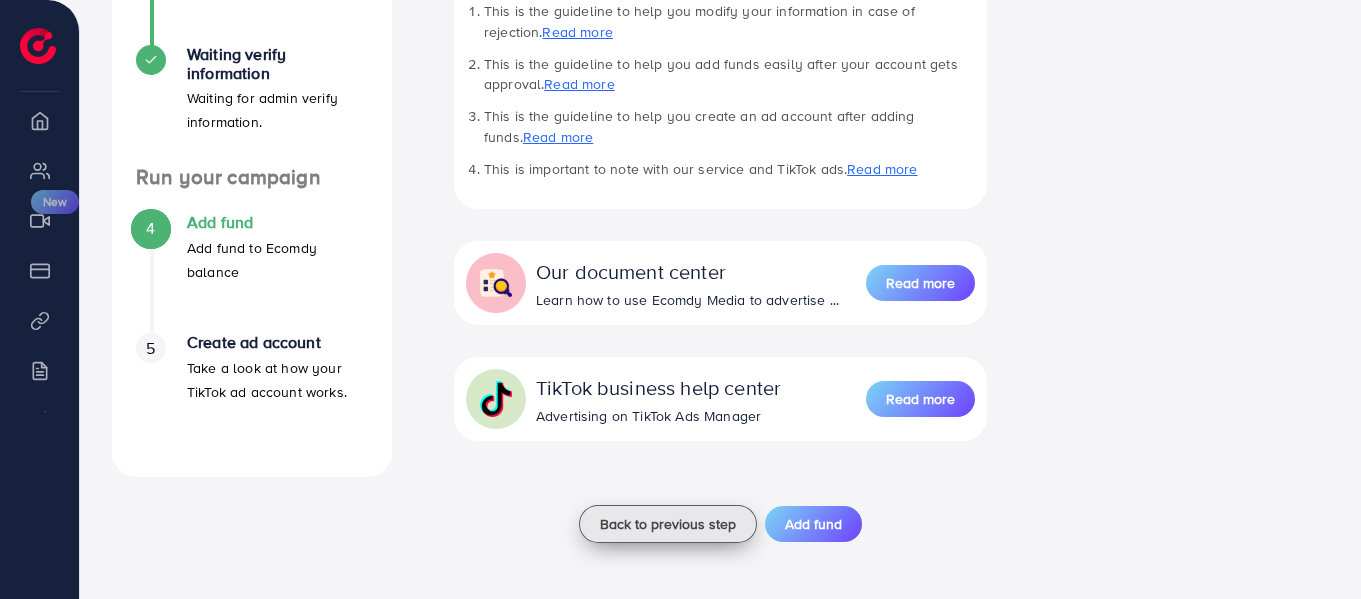 click on "Back to previous step" at bounding box center [668, 524] 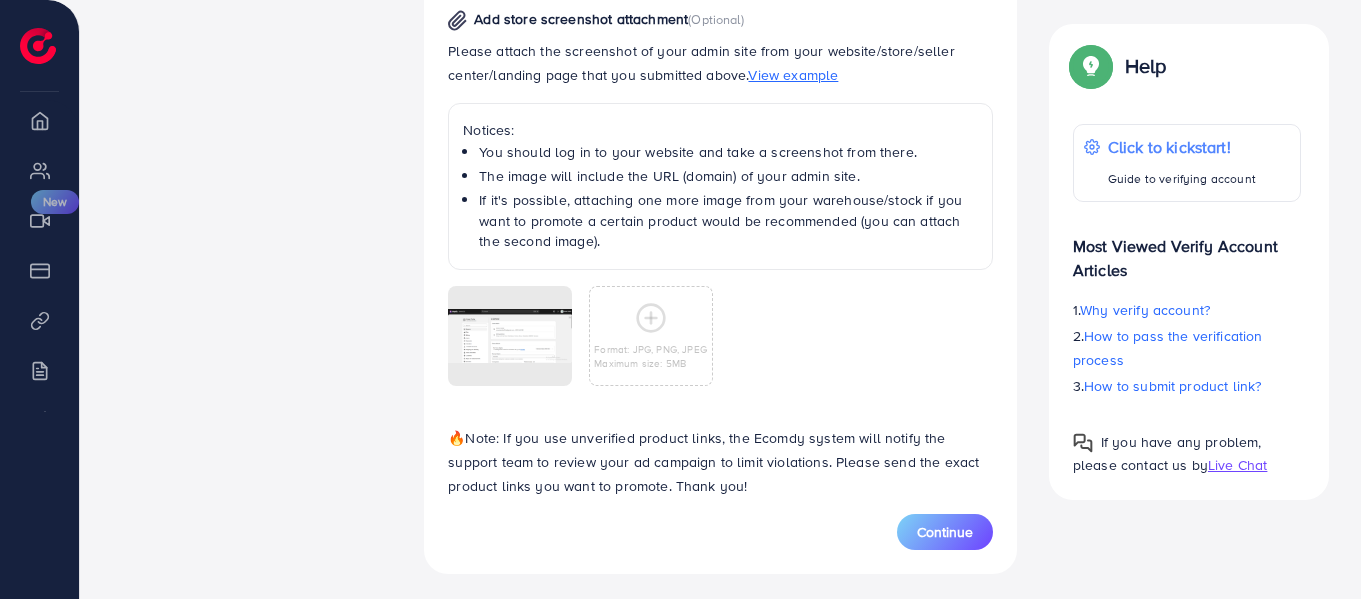 scroll, scrollTop: 1080, scrollLeft: 0, axis: vertical 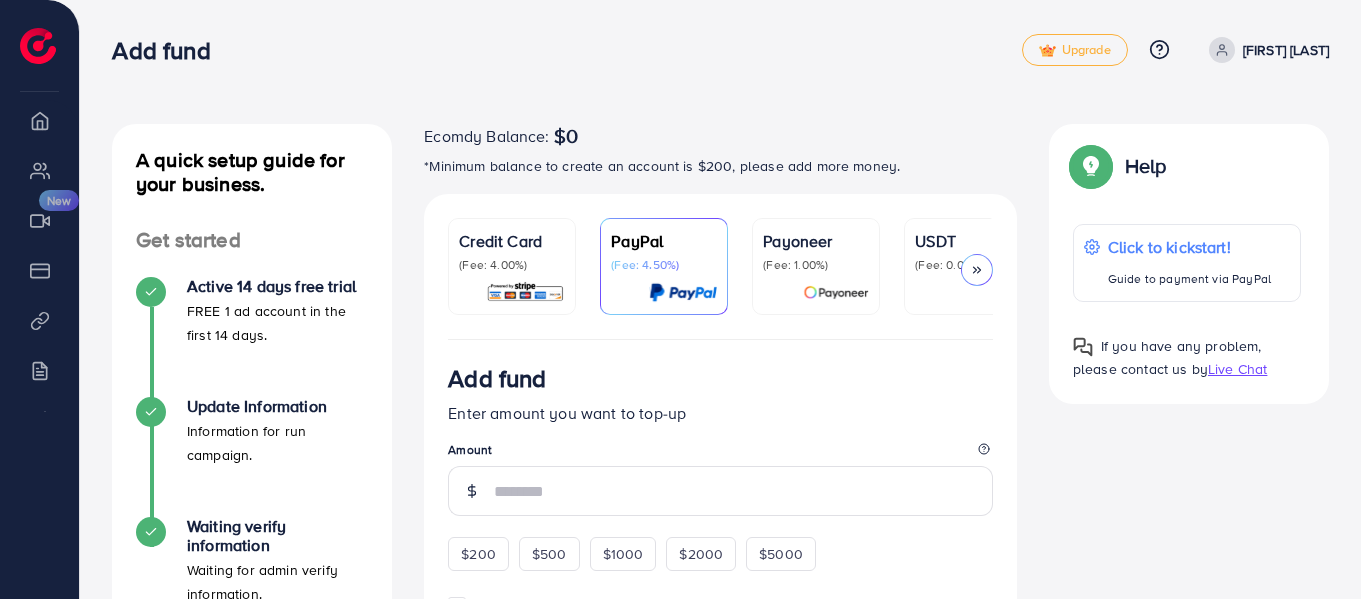 click on "USDT   (Fee: 0.00%)" at bounding box center [968, 266] 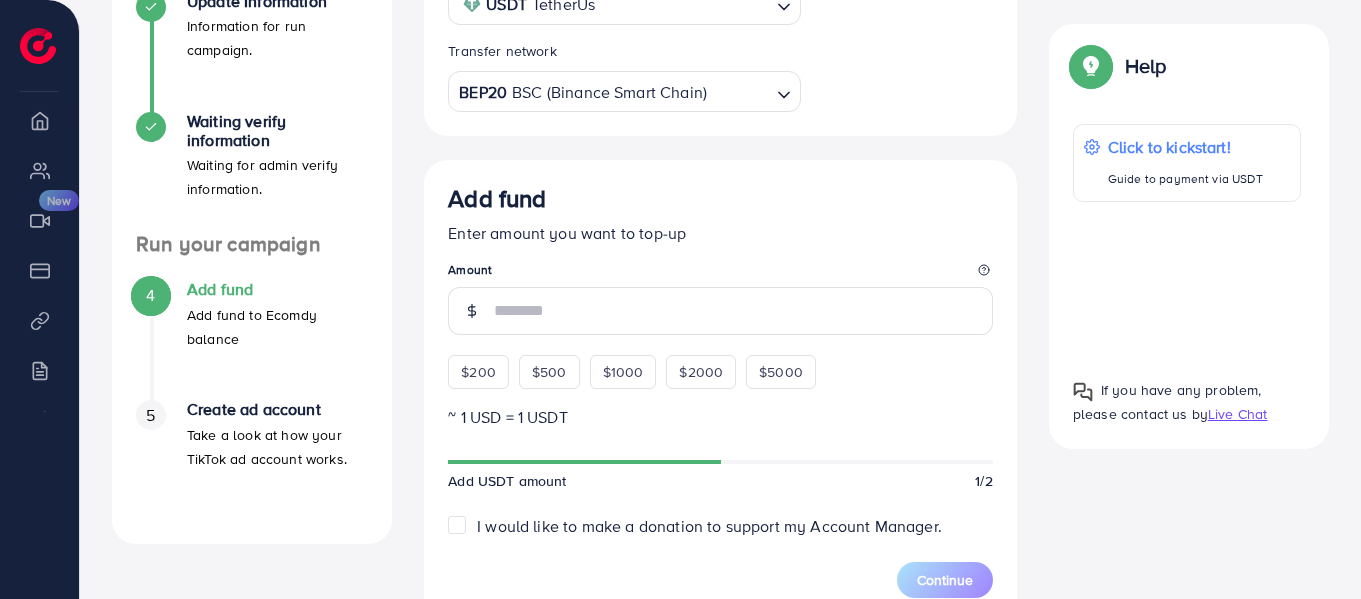 scroll, scrollTop: 404, scrollLeft: 0, axis: vertical 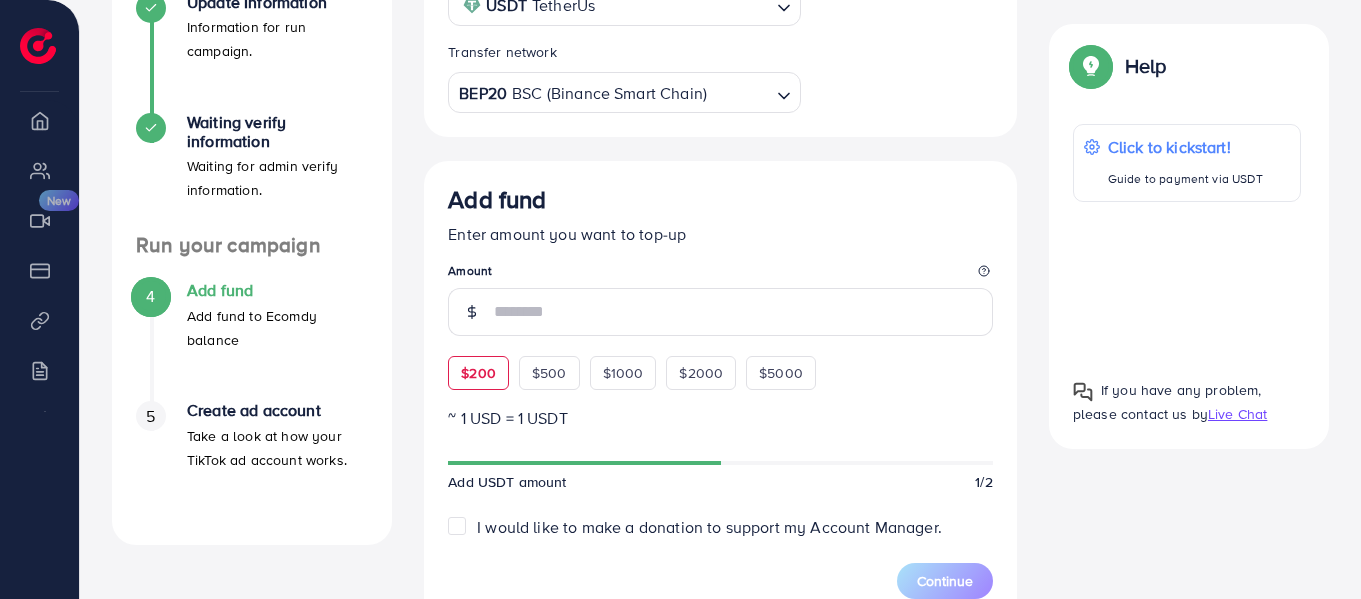 click on "$200" at bounding box center (478, 373) 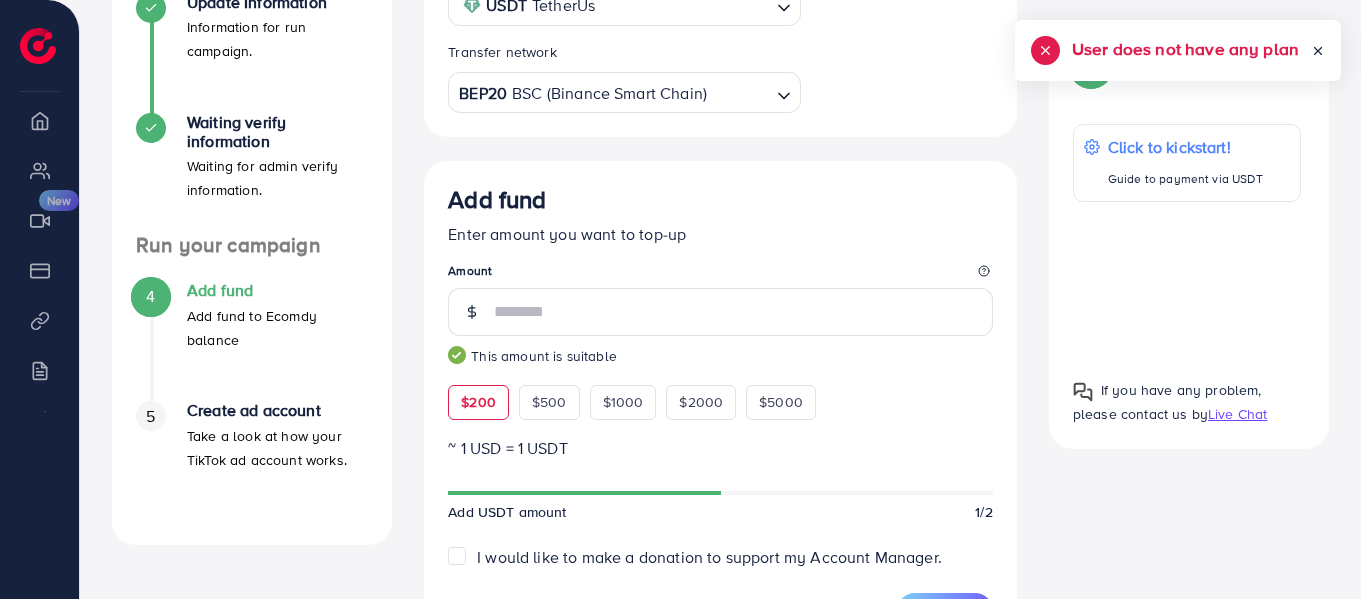 click on "User does not have any plan" at bounding box center (1185, 49) 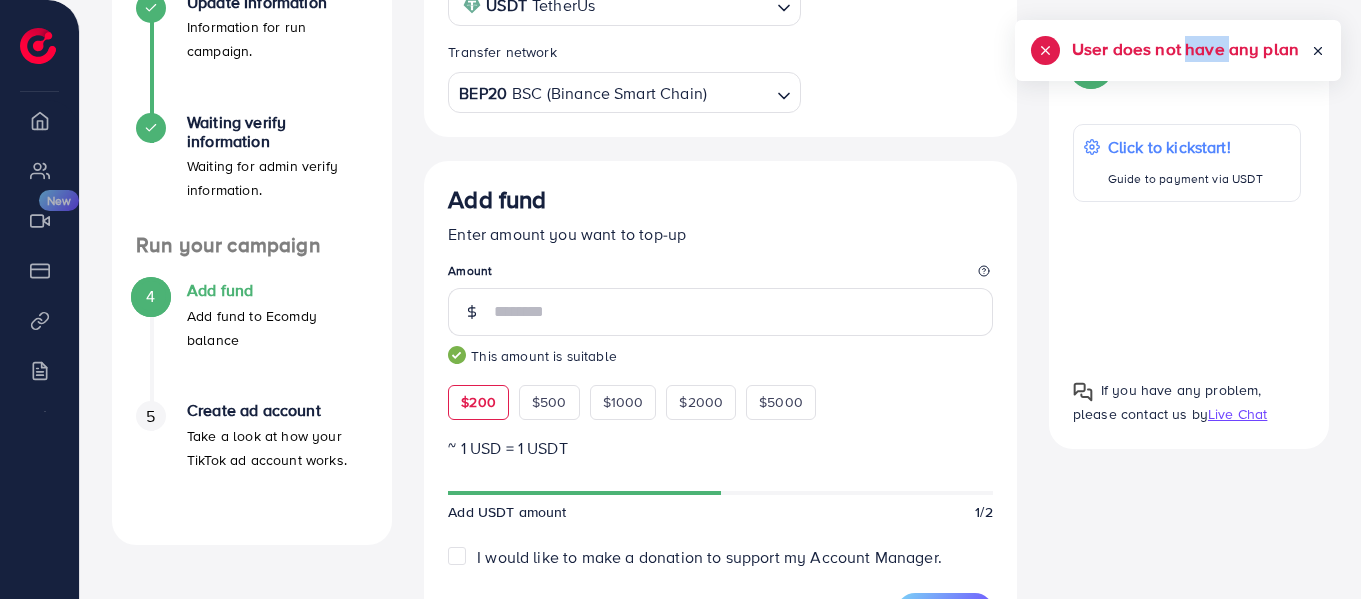 click on "User does not have any plan" at bounding box center [1185, 49] 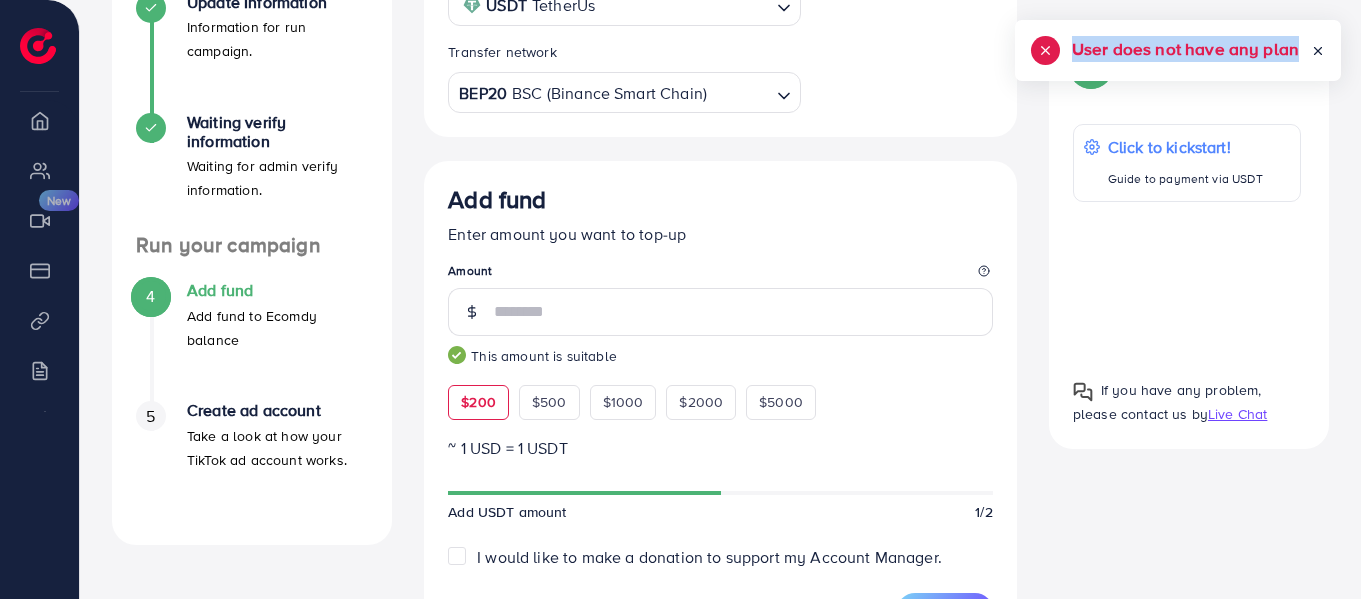 click on "User does not have any plan" at bounding box center [1185, 49] 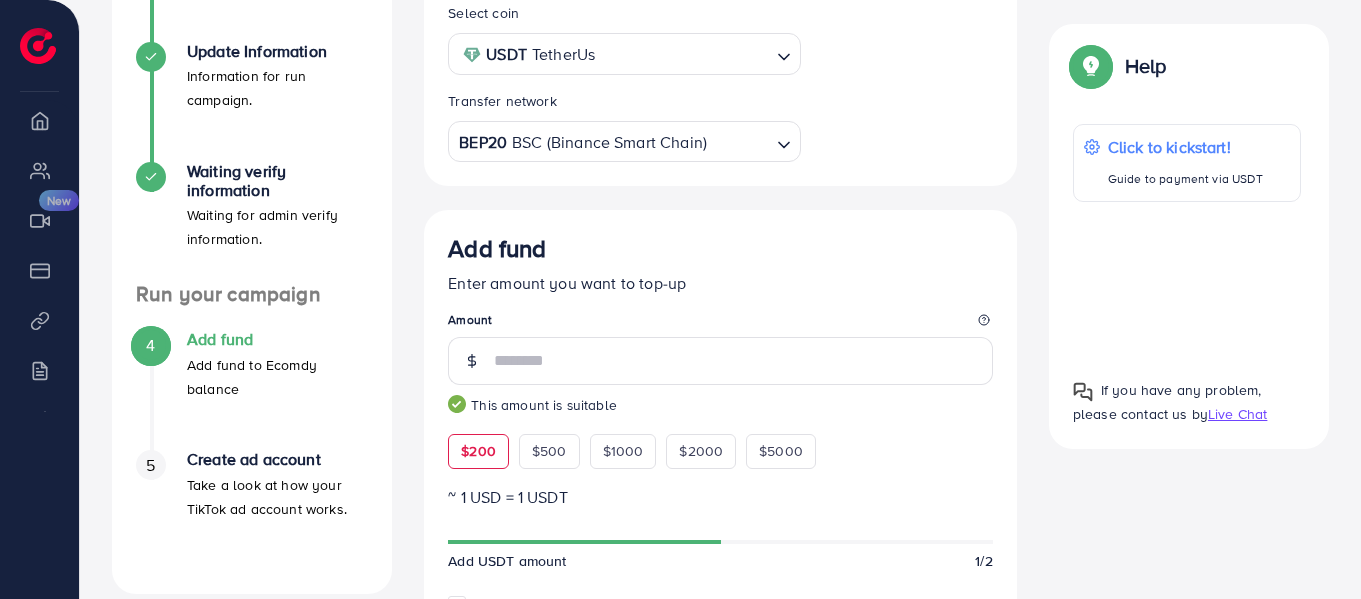 scroll, scrollTop: 356, scrollLeft: 0, axis: vertical 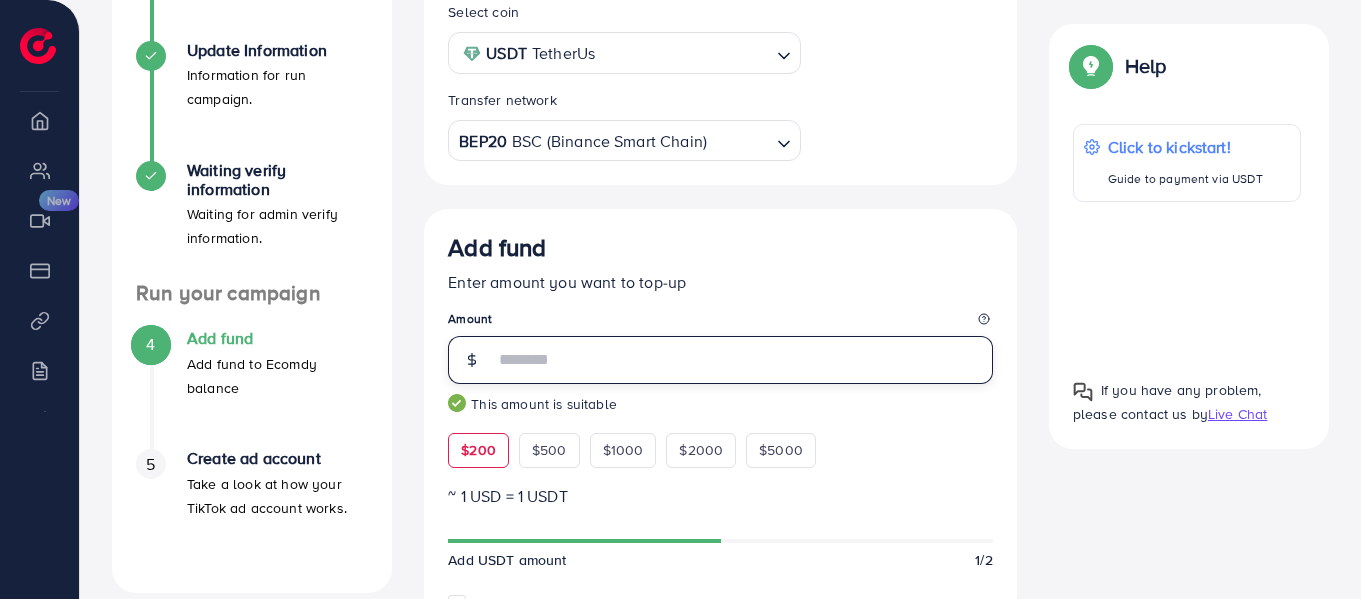 click on "***" at bounding box center [743, 360] 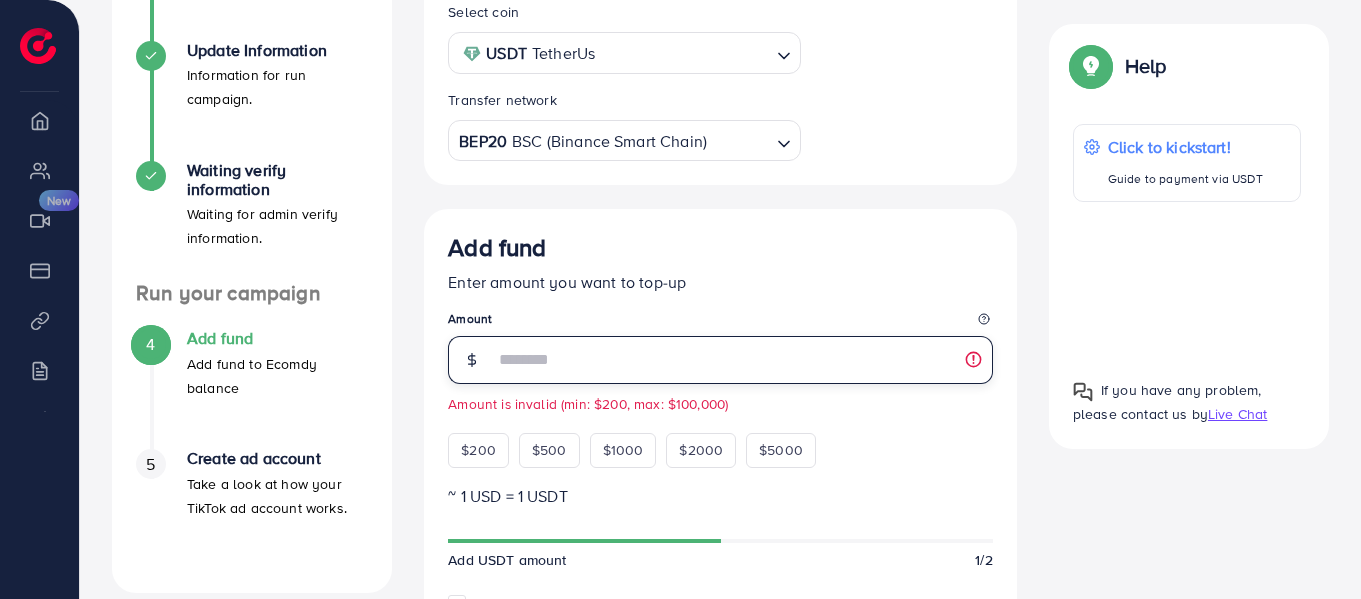 type on "*" 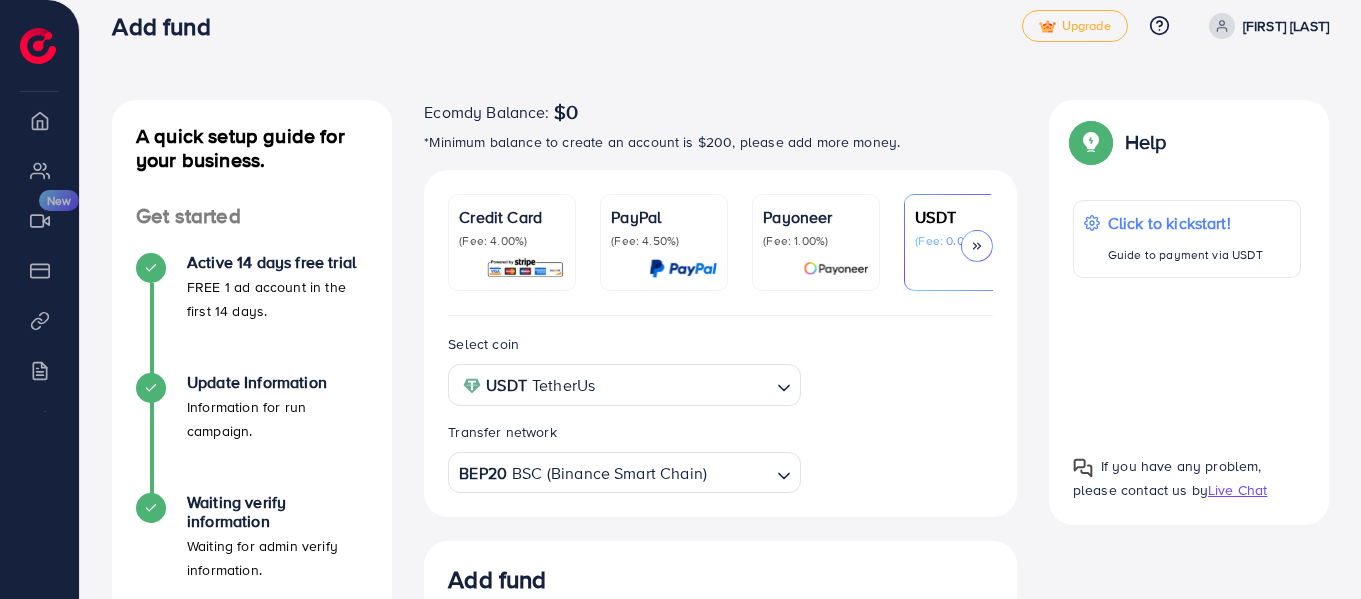 scroll, scrollTop: 0, scrollLeft: 0, axis: both 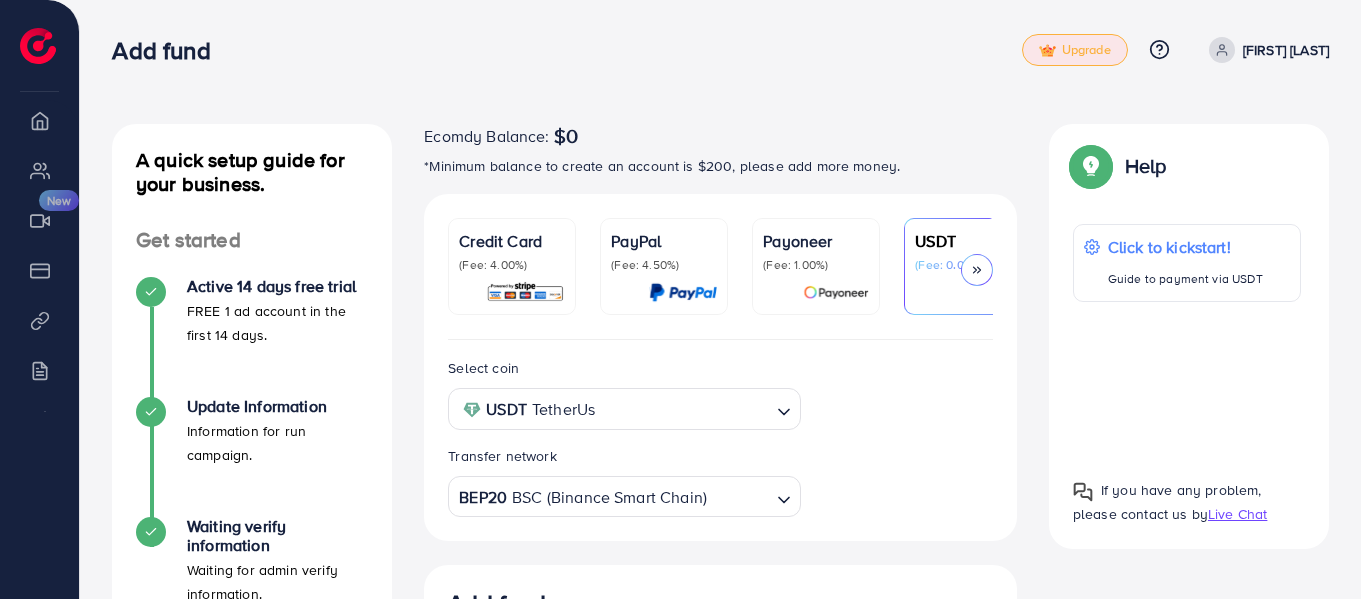 type 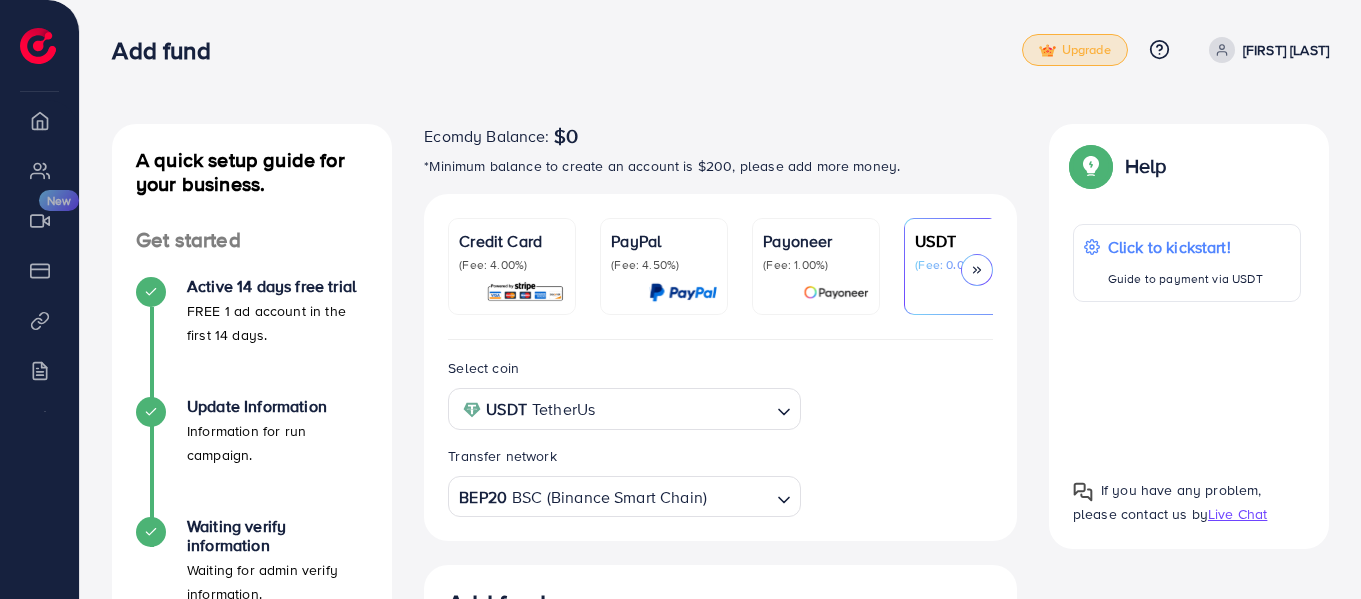 click on "Upgrade" at bounding box center (1075, 50) 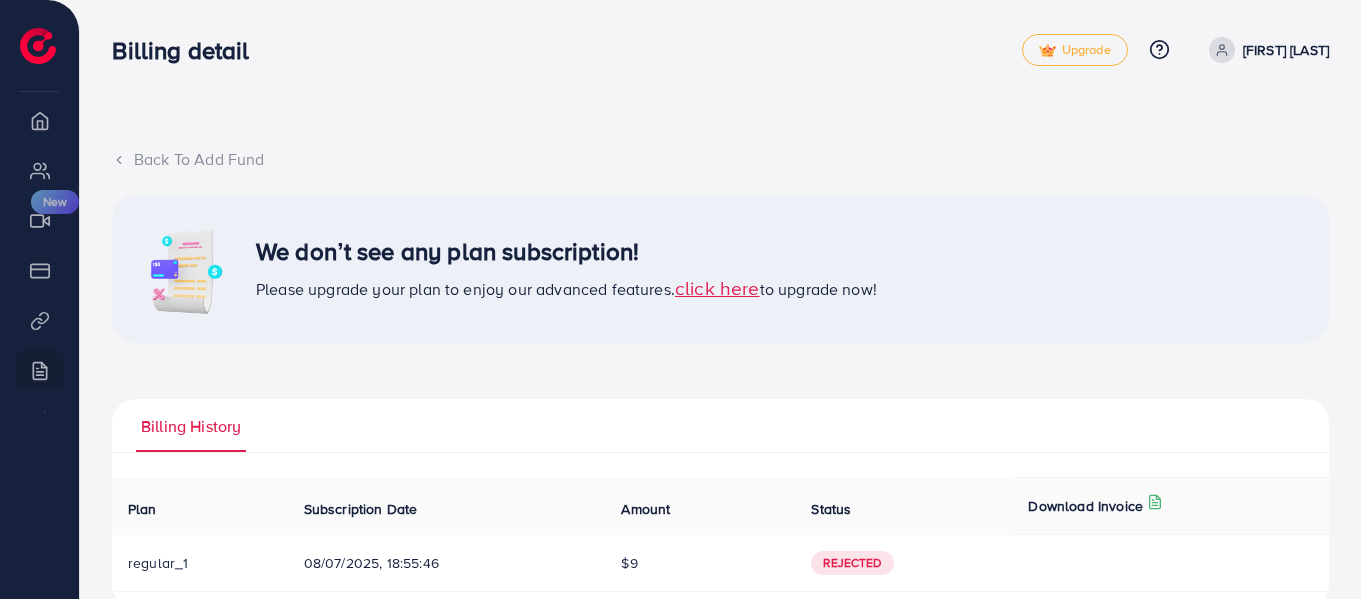 click on "click here" at bounding box center [717, 287] 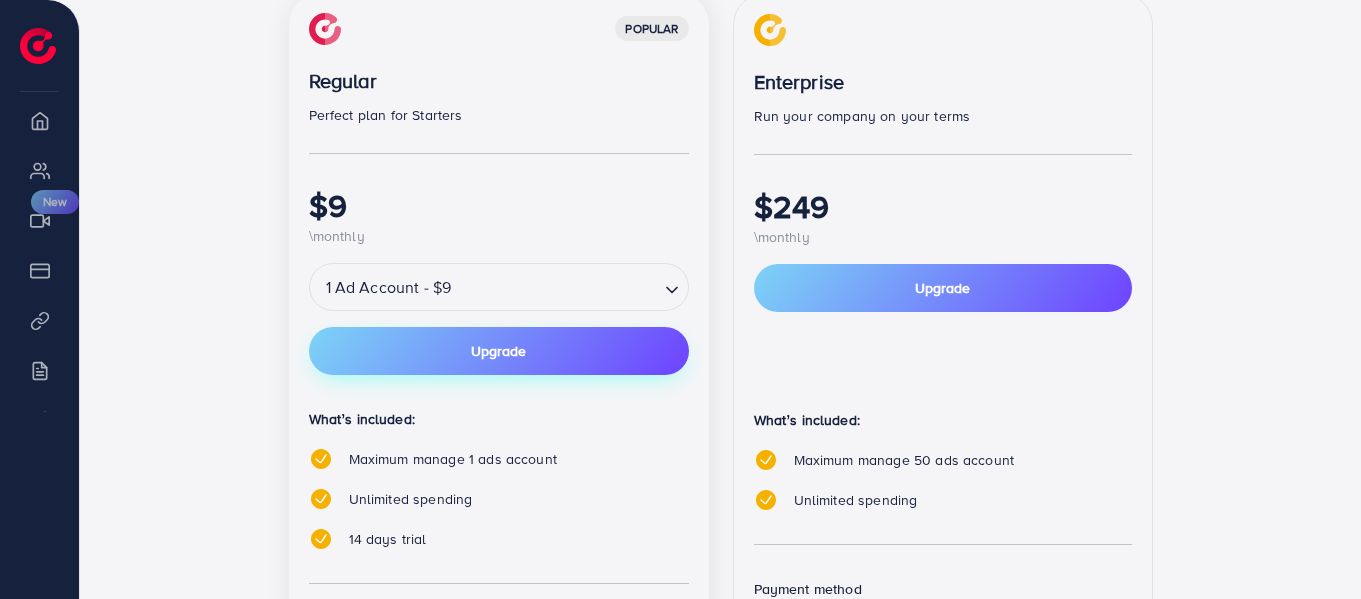 scroll, scrollTop: 374, scrollLeft: 0, axis: vertical 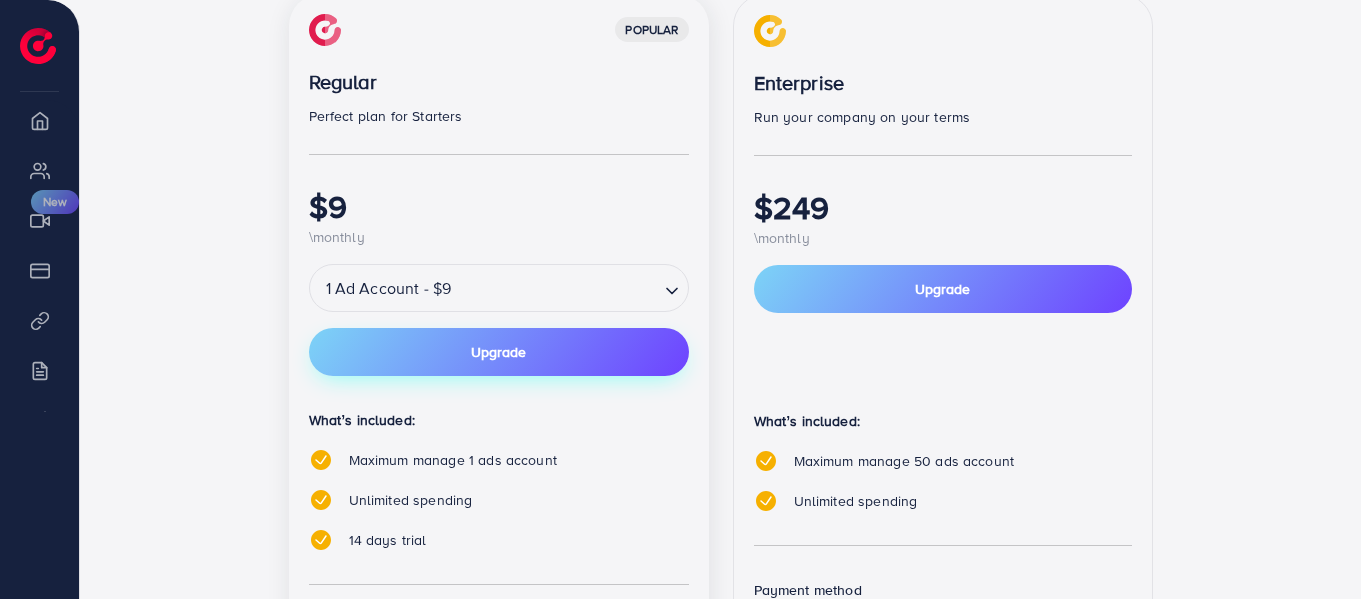 click on "Upgrade" at bounding box center (499, 352) 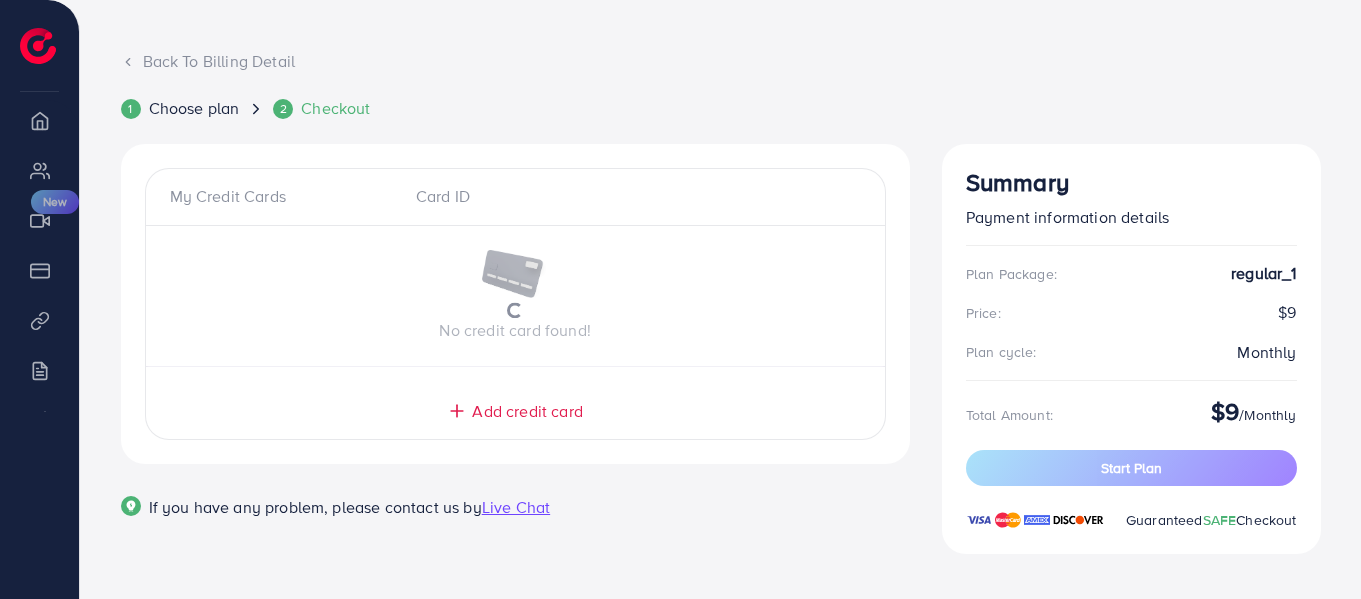scroll, scrollTop: 109, scrollLeft: 0, axis: vertical 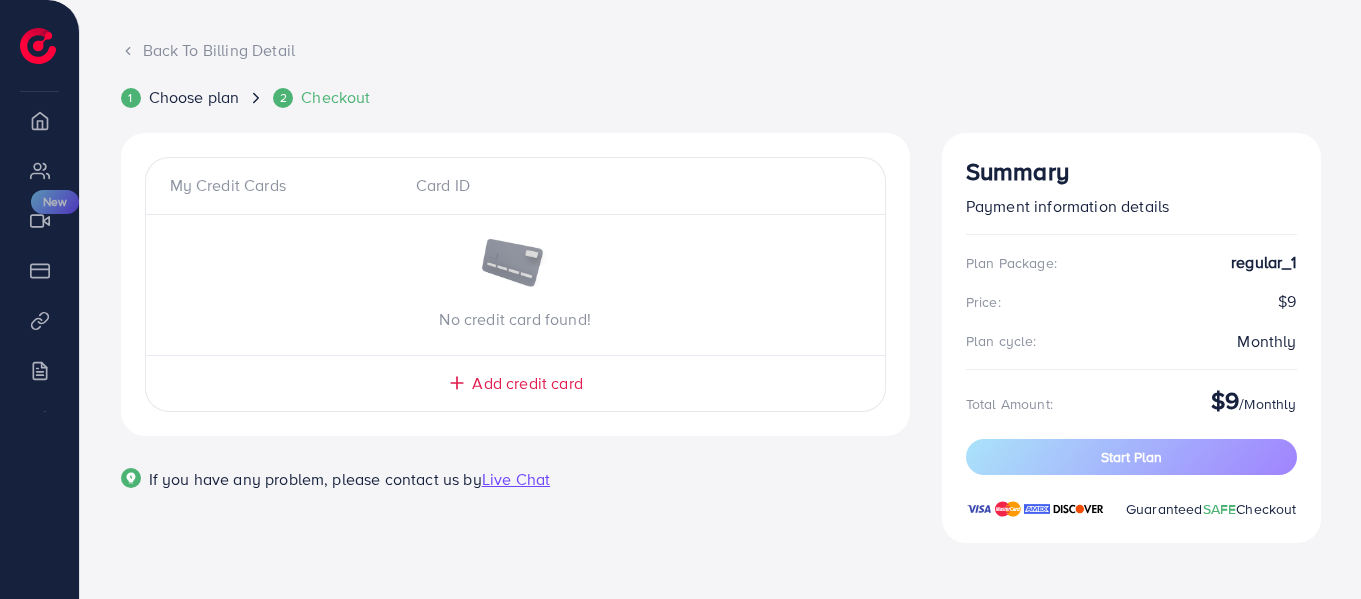 click on "Back To Billing Detail" at bounding box center [721, 50] 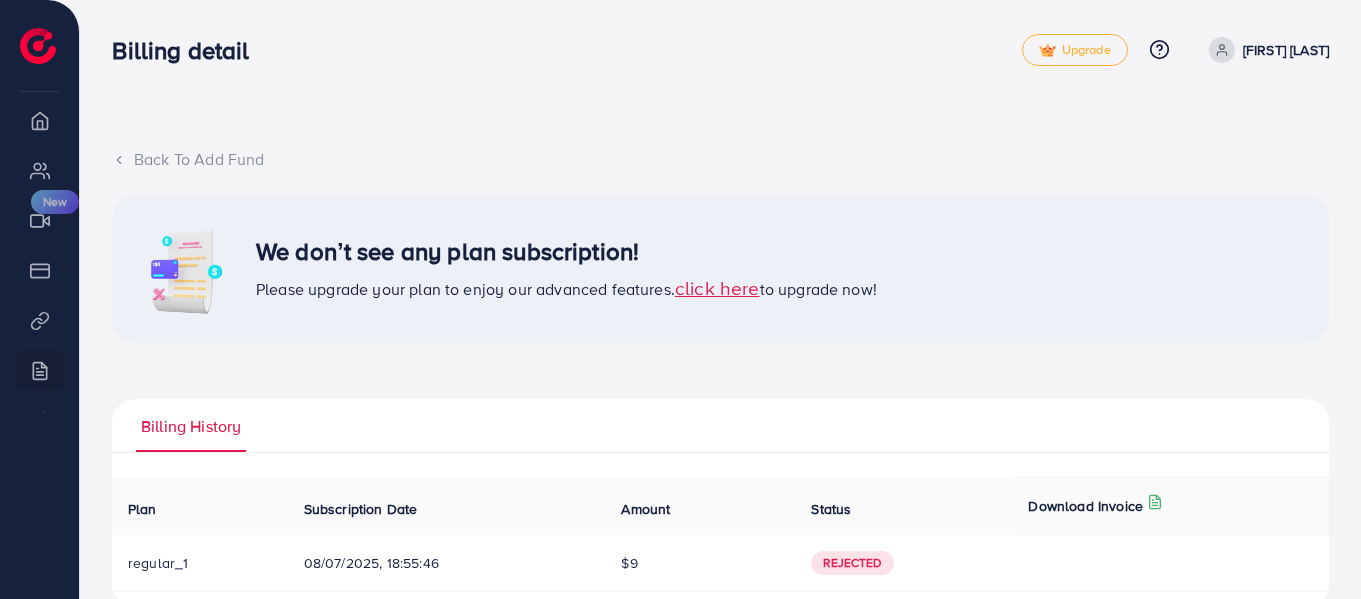scroll, scrollTop: 41, scrollLeft: 0, axis: vertical 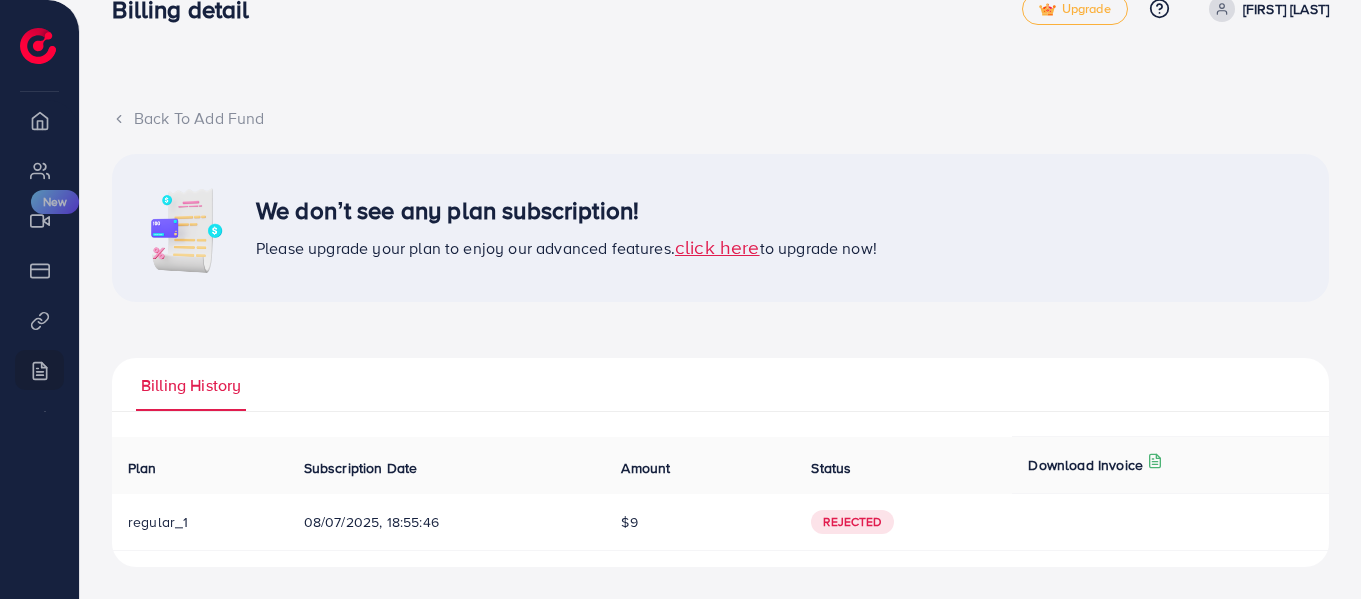 click on "08/07/2025, 18:55:46" at bounding box center [447, 522] 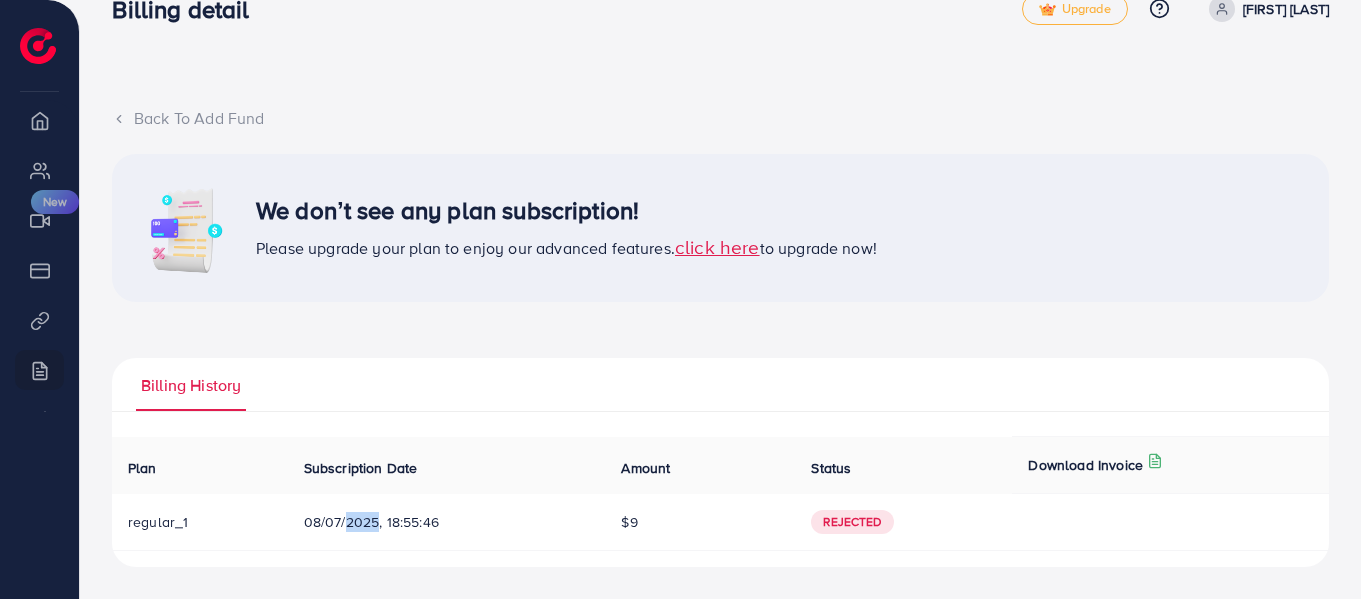 click on "08/07/2025, 18:55:46" at bounding box center [447, 522] 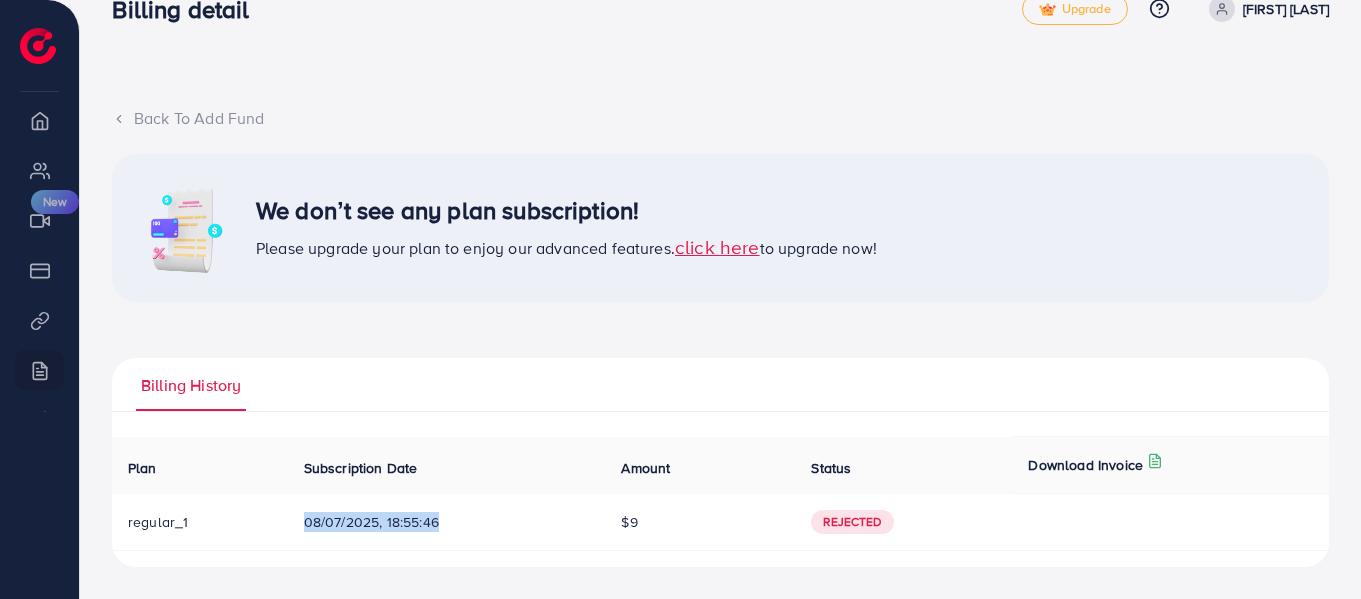 click on "08/07/2025, 18:55:46" at bounding box center [447, 522] 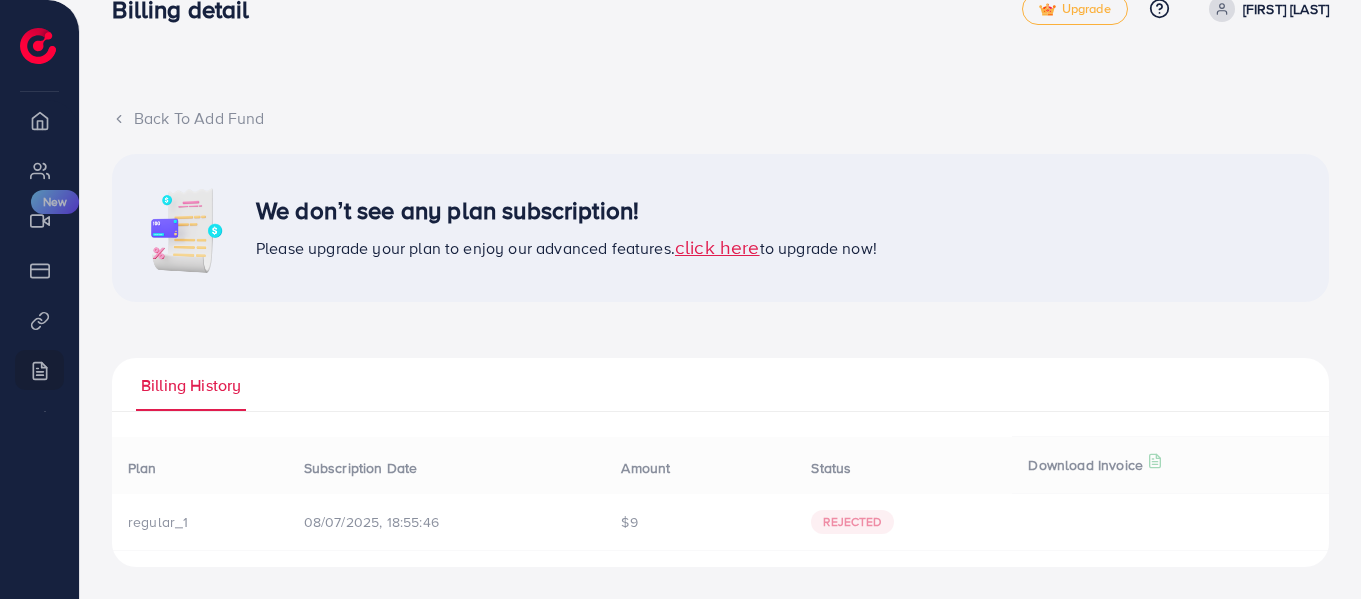 scroll, scrollTop: 0, scrollLeft: 0, axis: both 